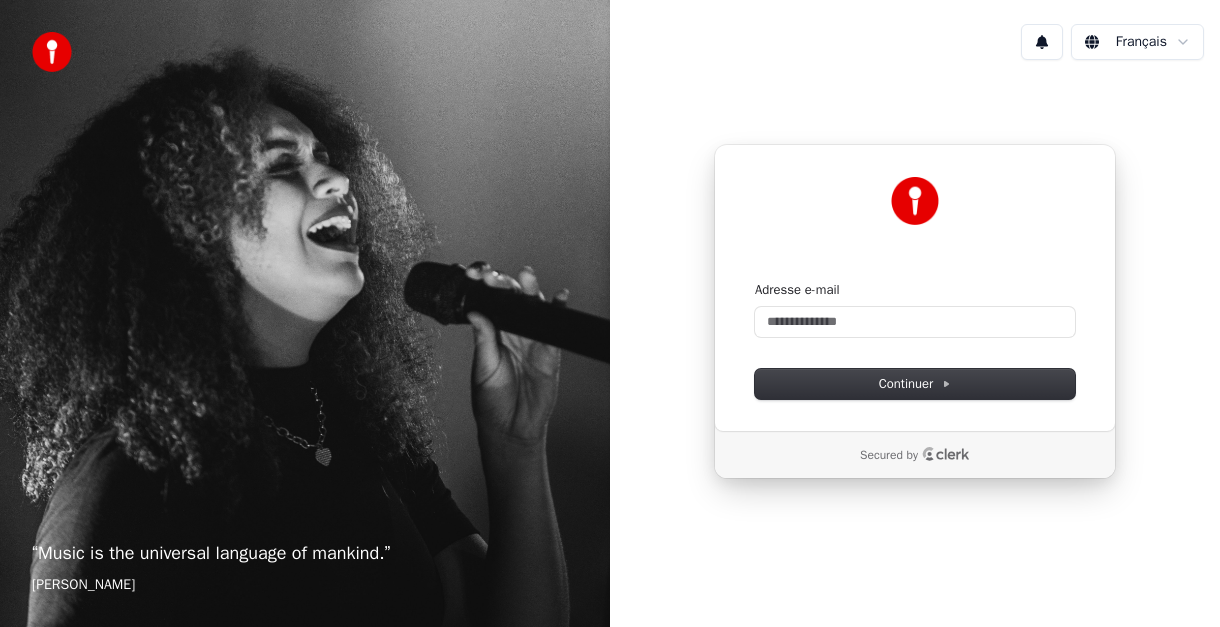 scroll, scrollTop: 0, scrollLeft: 0, axis: both 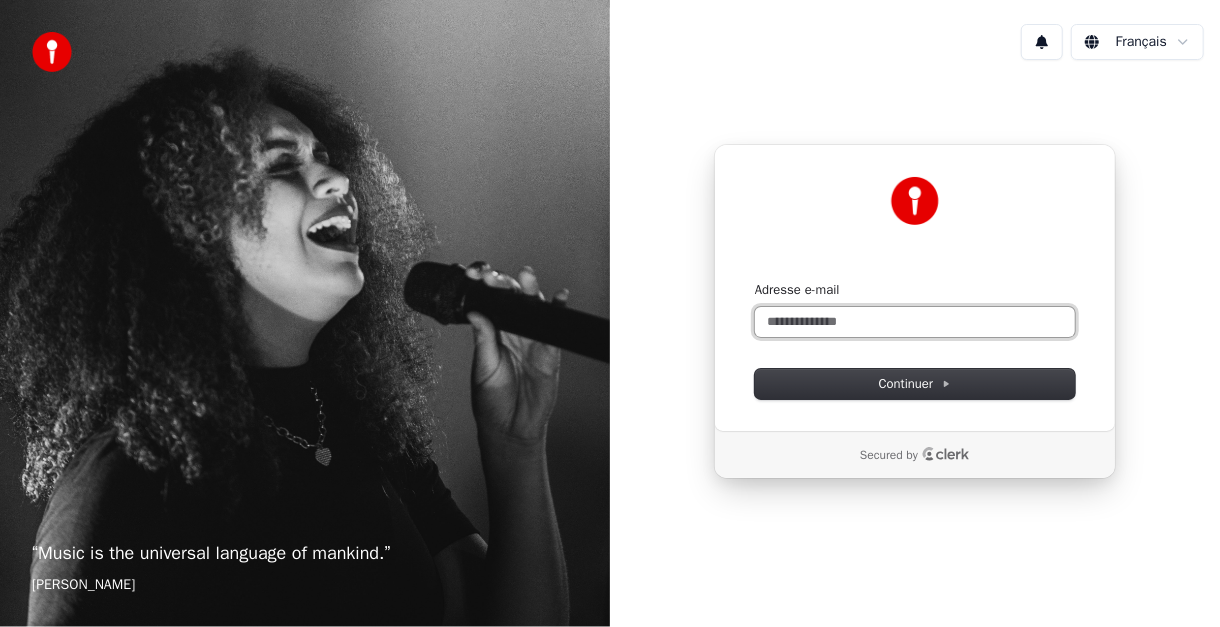 click on "Adresse e-mail" at bounding box center [915, 322] 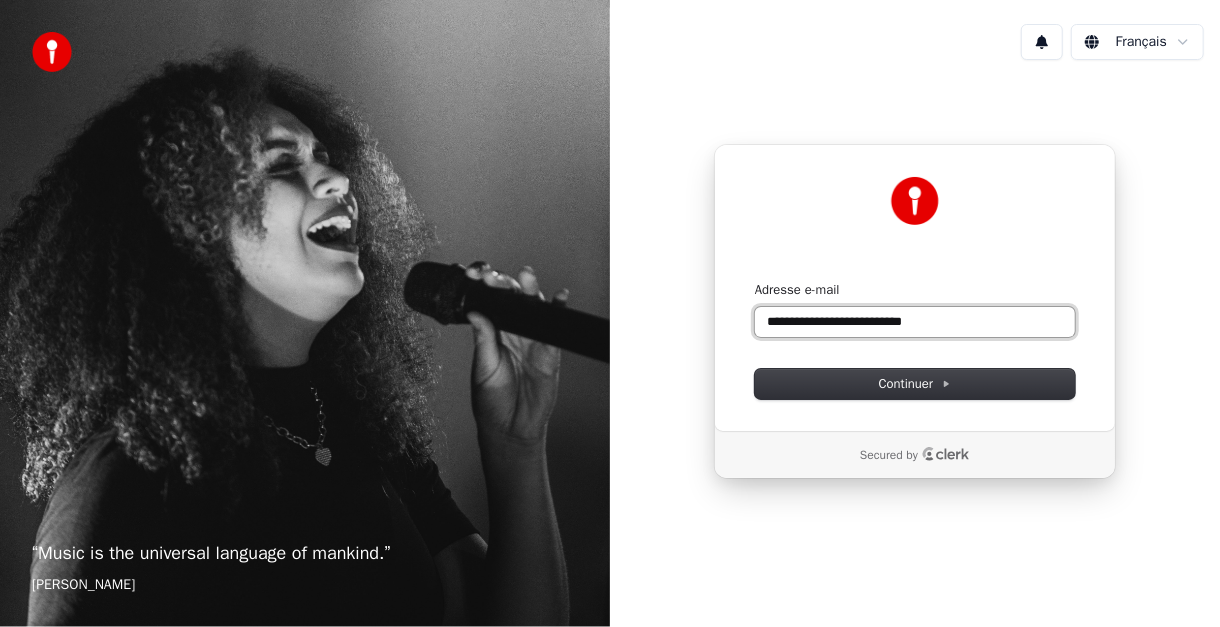 click at bounding box center [755, 281] 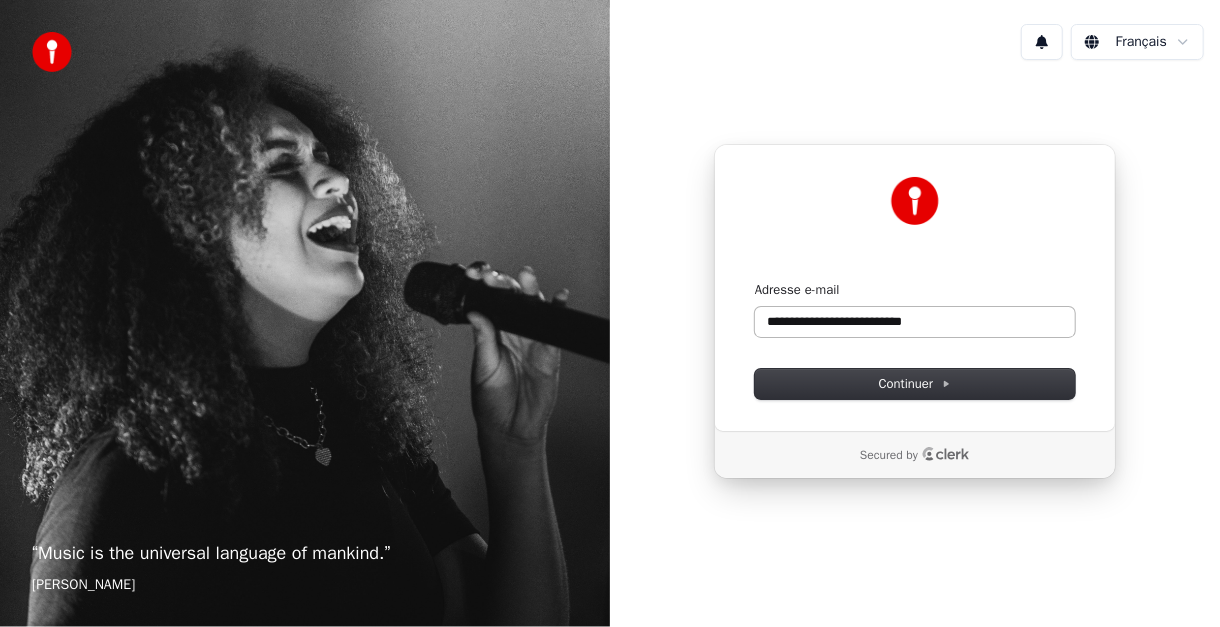 type on "**********" 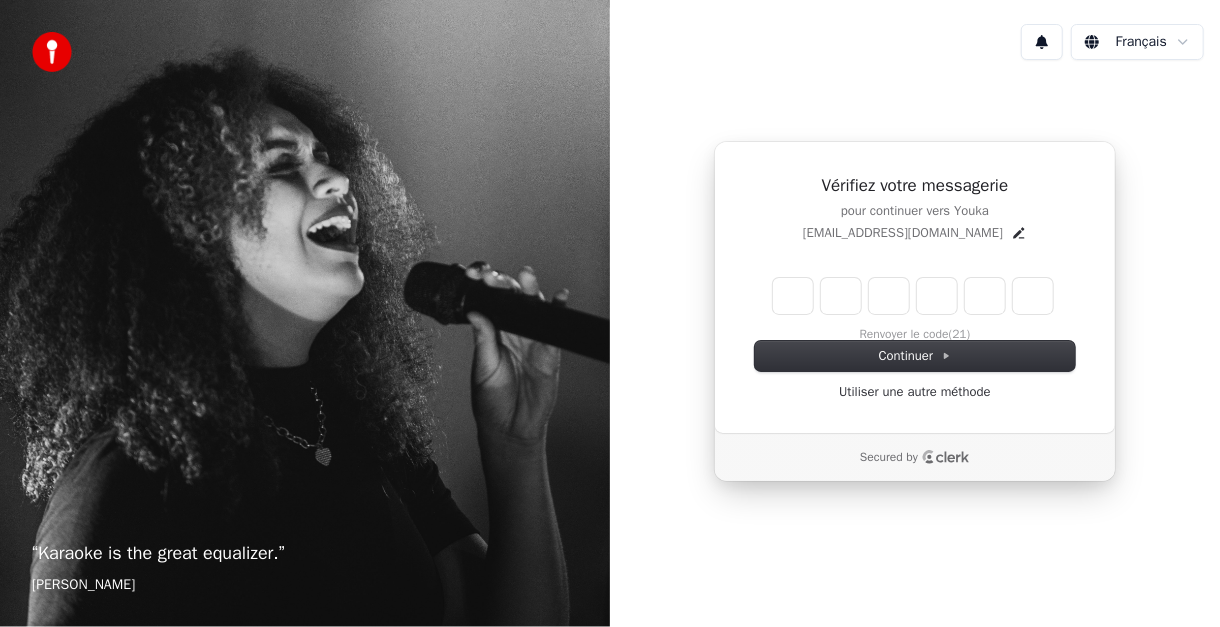type on "*" 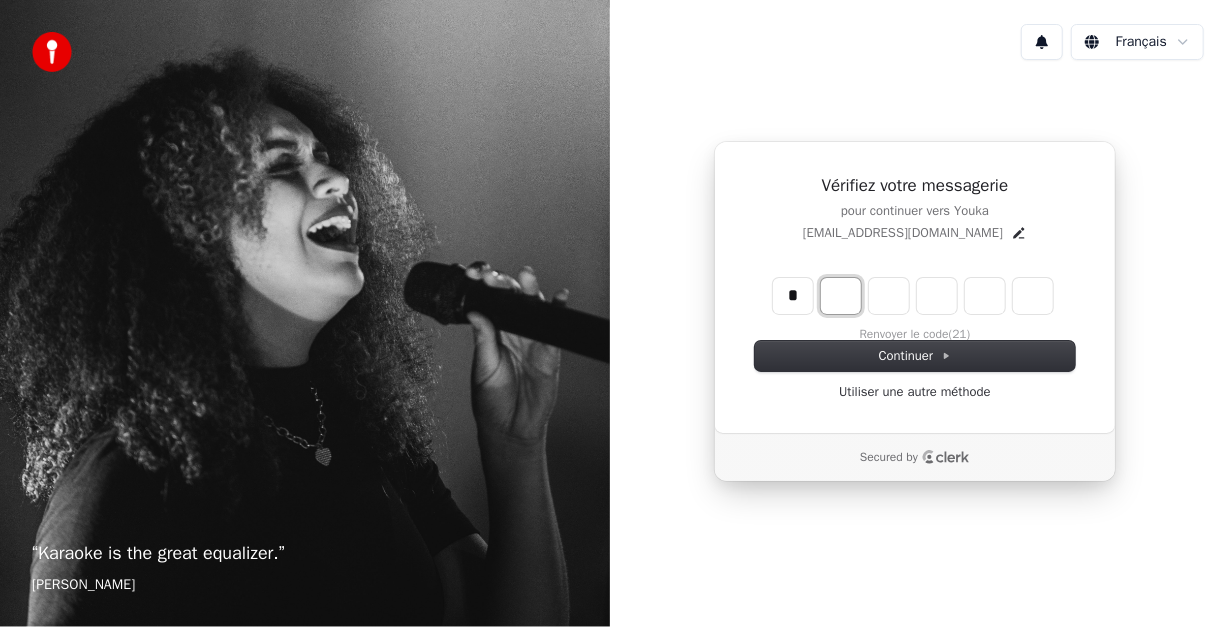 type on "*" 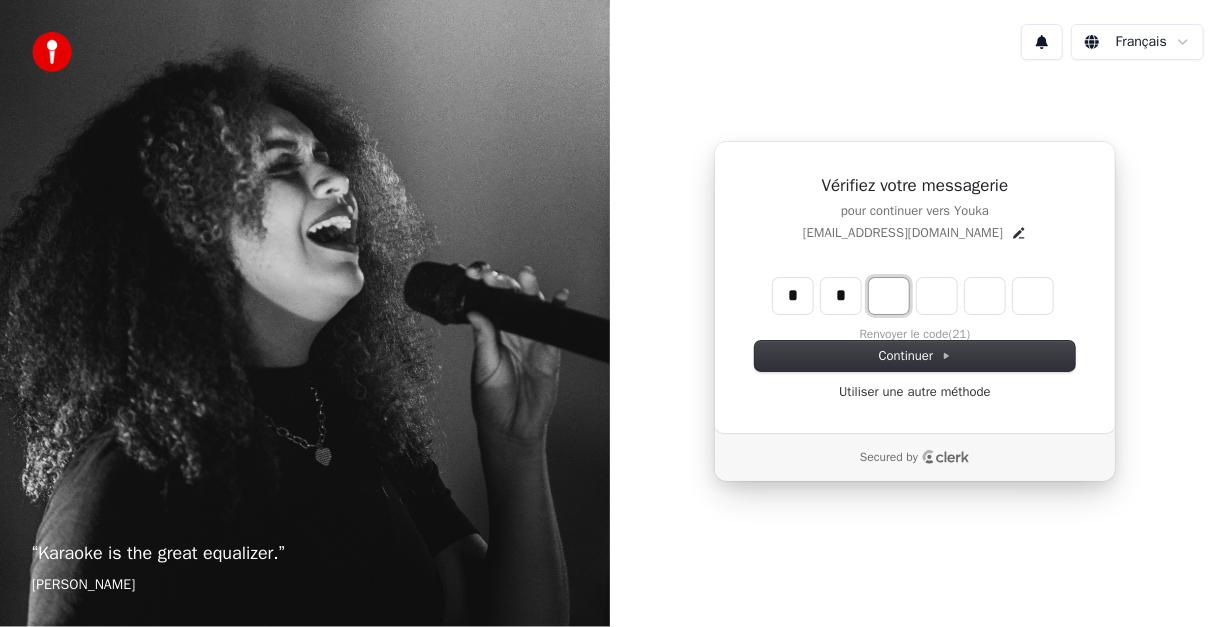 type on "**" 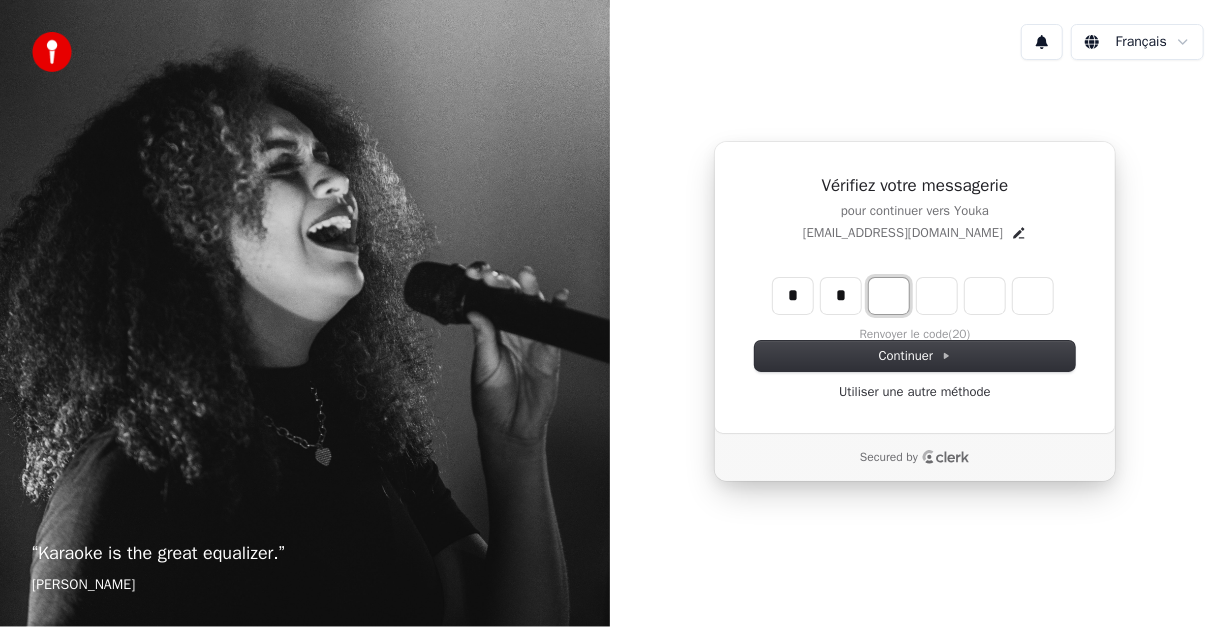 type on "*" 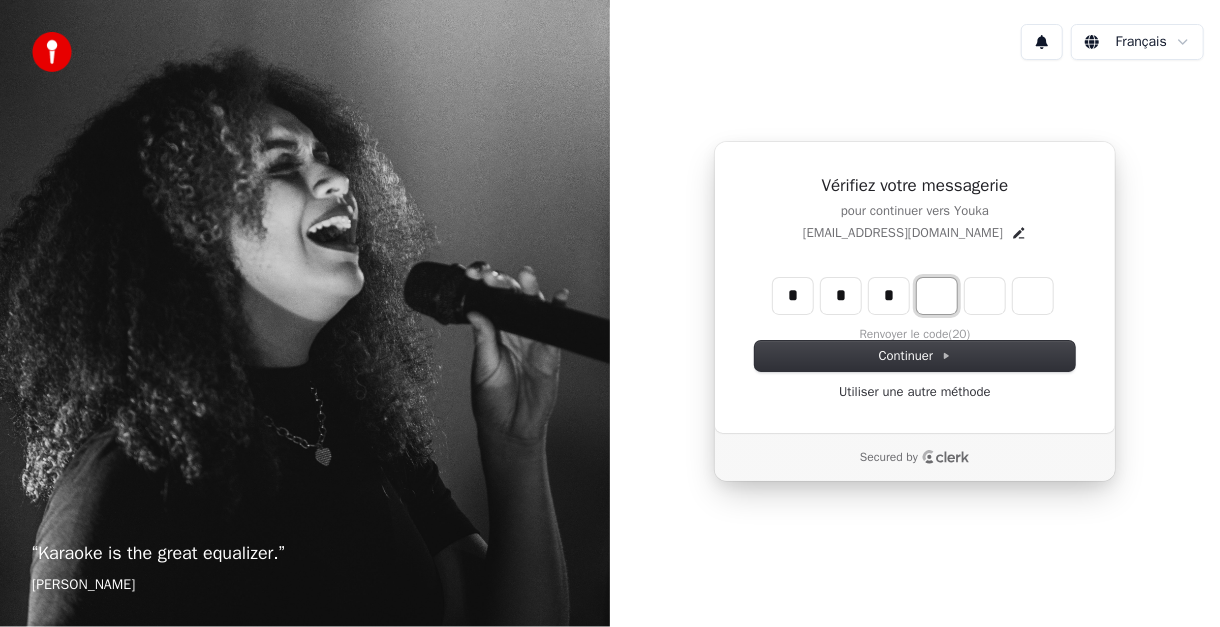 type on "***" 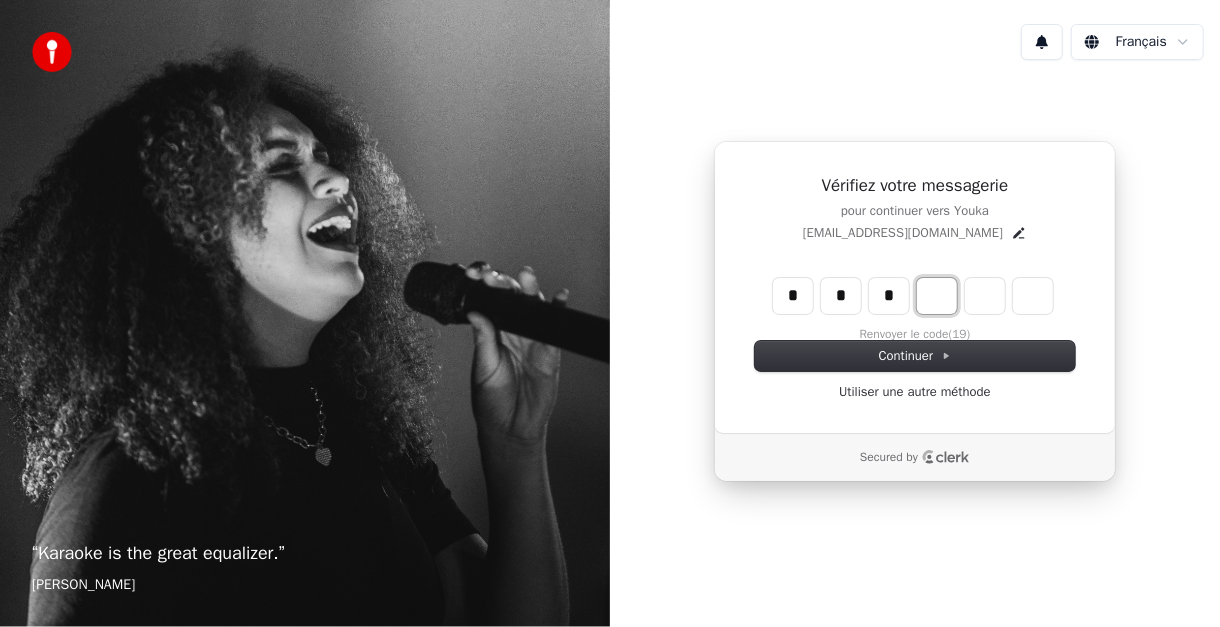 type on "*" 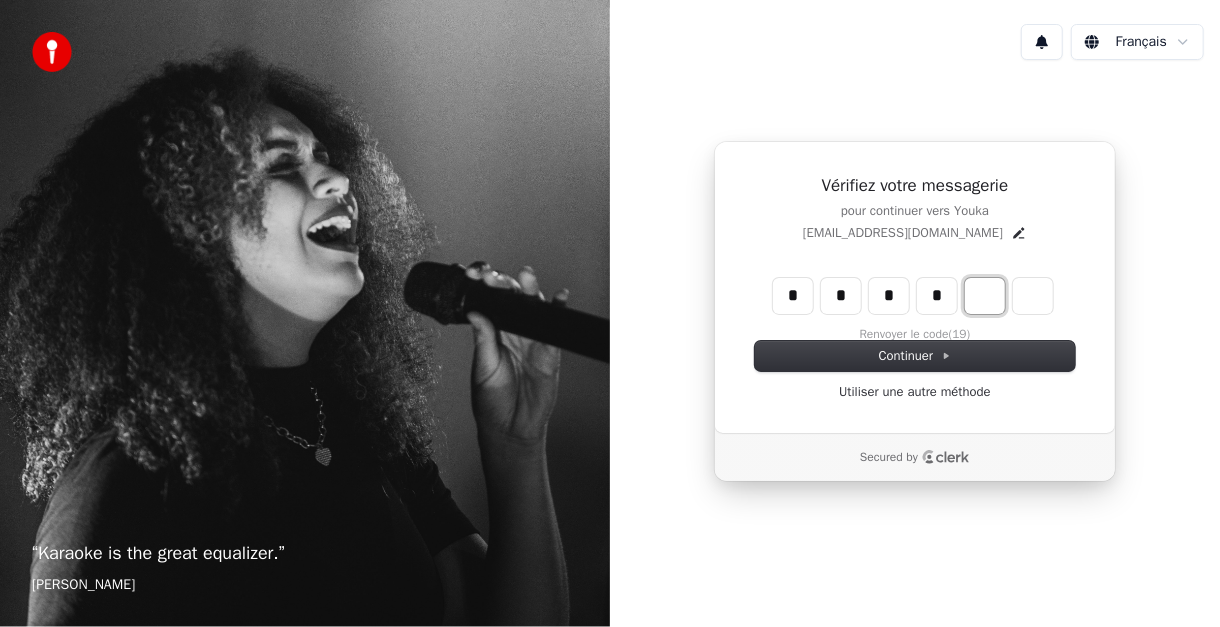 type on "****" 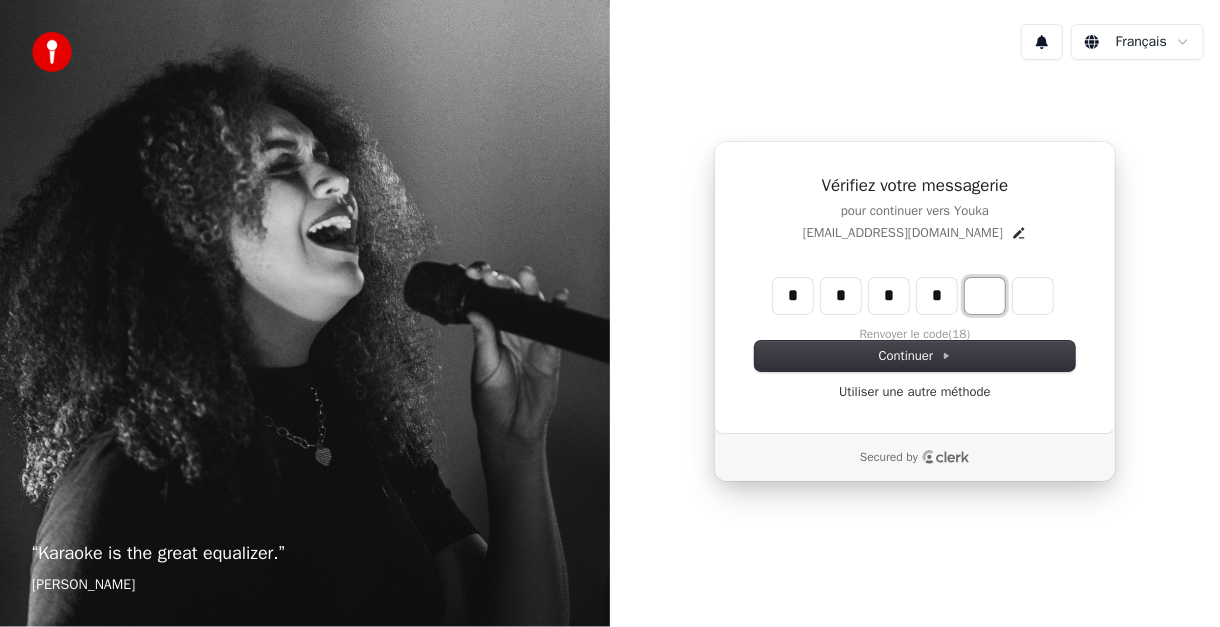 type on "*" 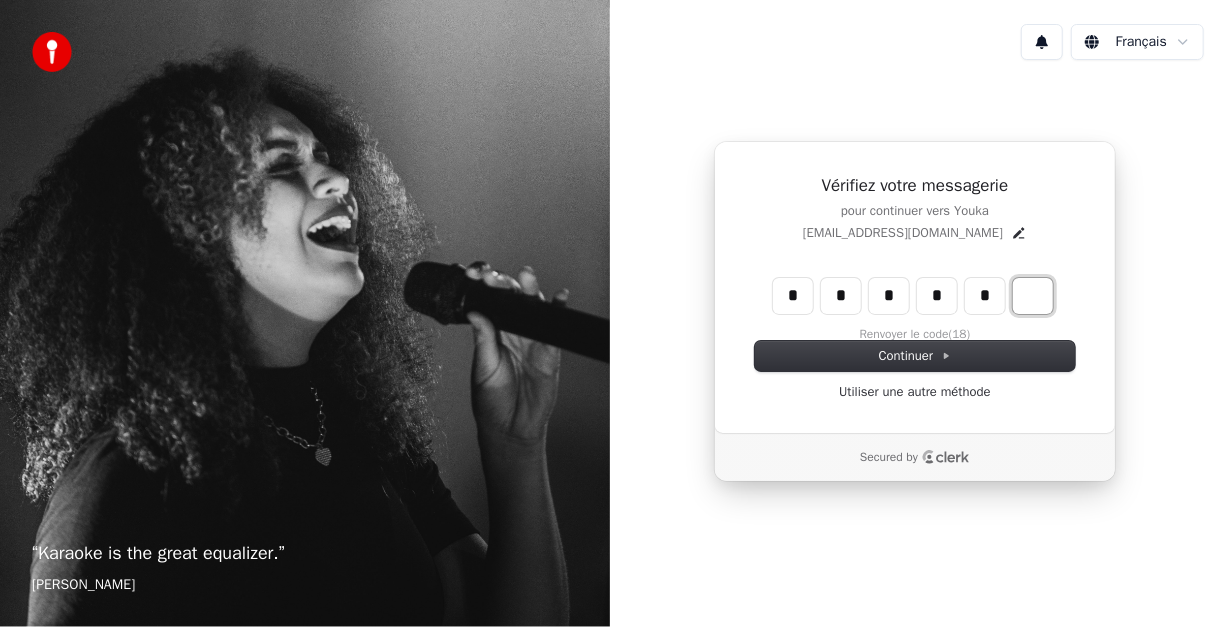 type on "******" 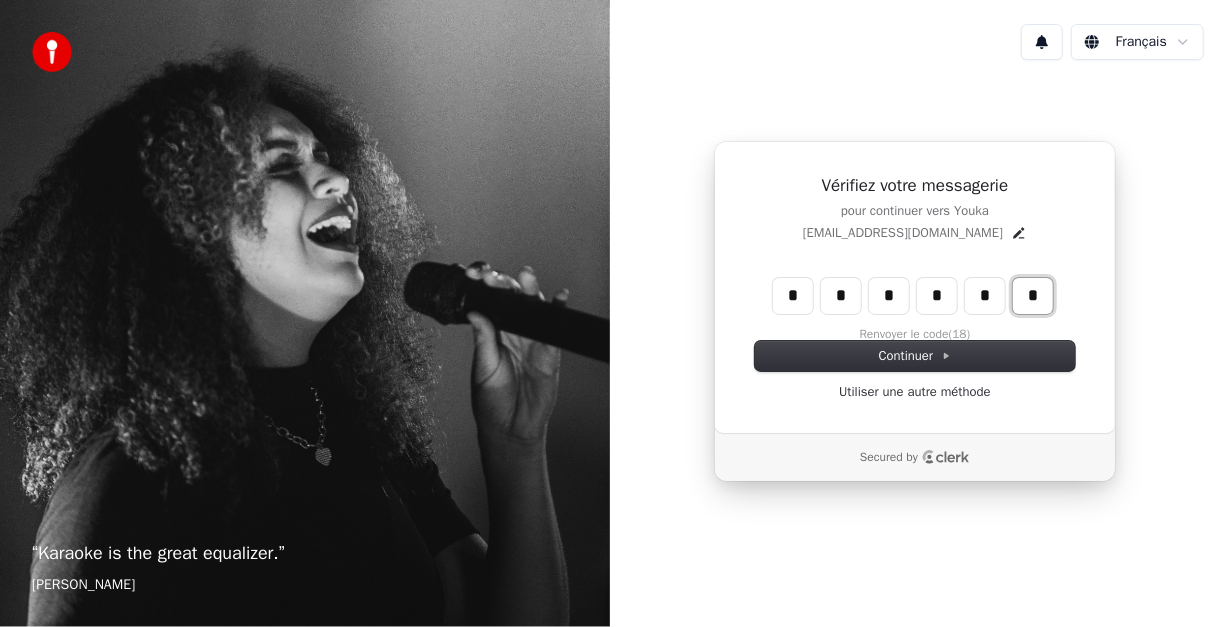 type on "*" 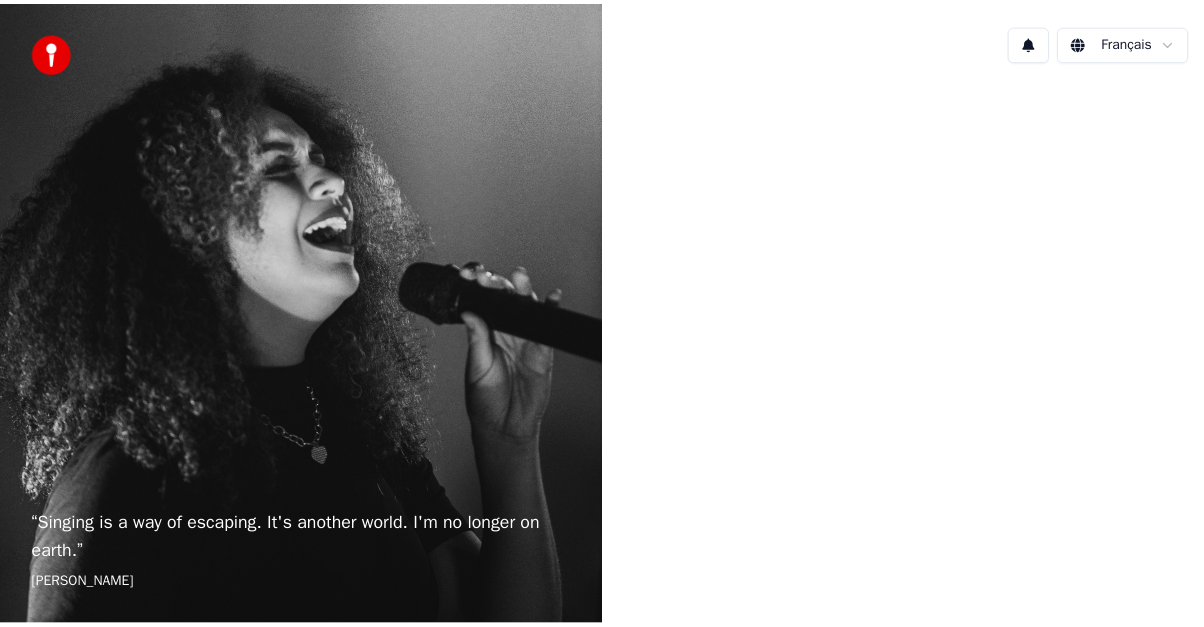 scroll, scrollTop: 0, scrollLeft: 0, axis: both 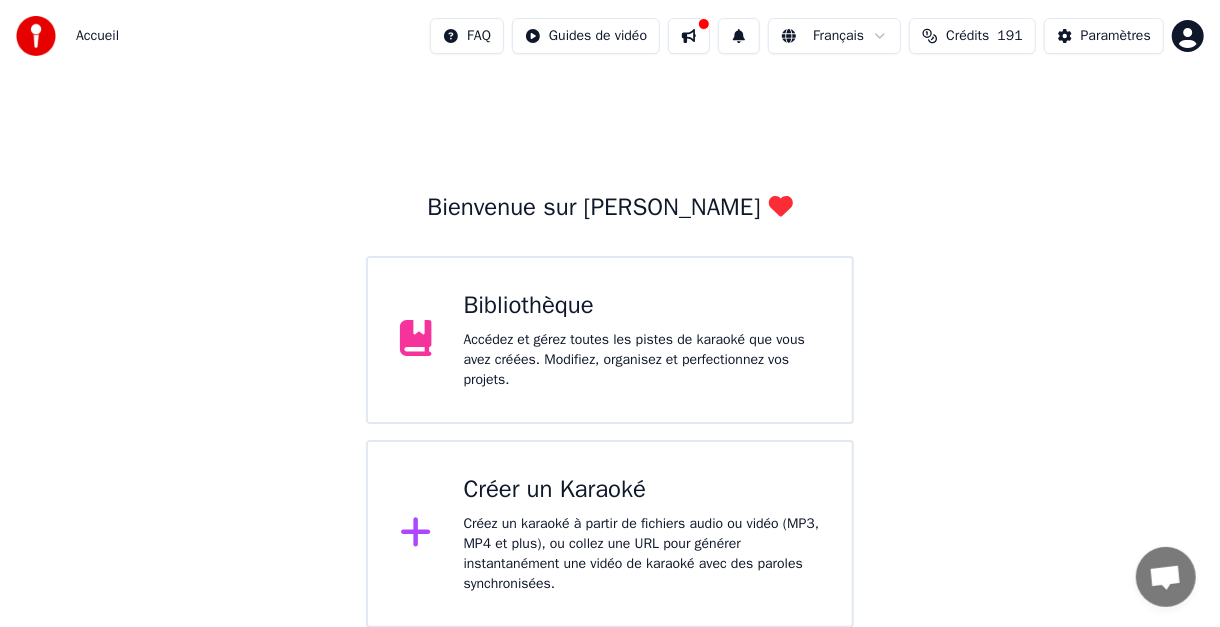 click on "Bibliothèque Accédez et gérez toutes les pistes de karaoké que vous avez créées. Modifiez, organisez et perfectionnez vos projets." at bounding box center (642, 340) 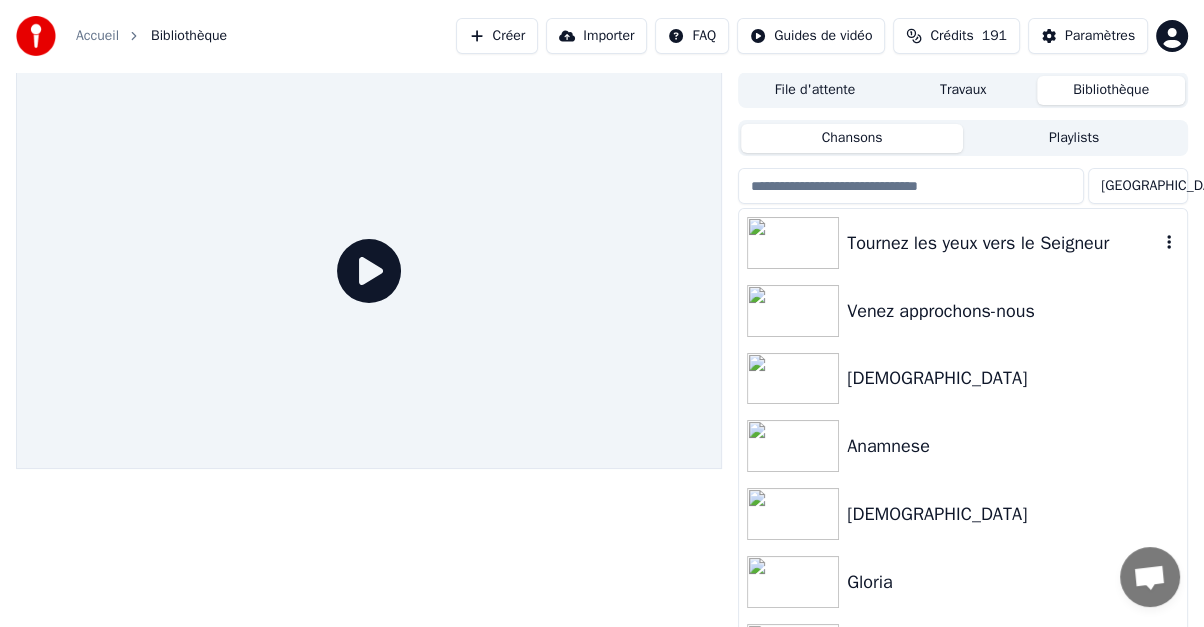 click on "Tournez les yeux vers le Seigneur" at bounding box center [1003, 243] 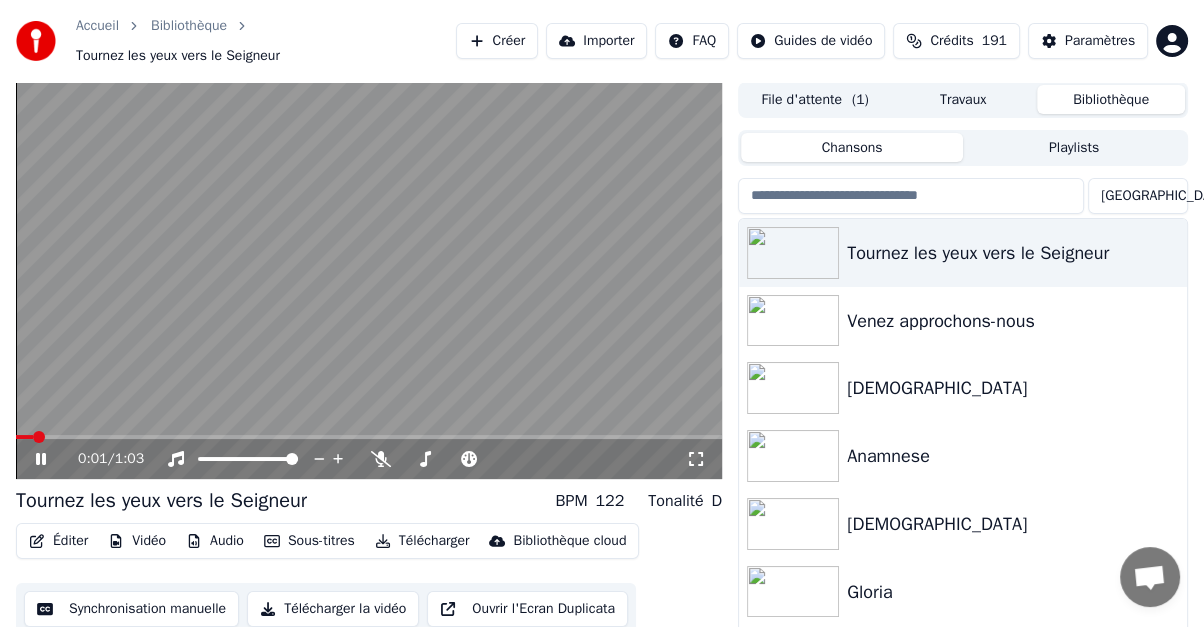 click 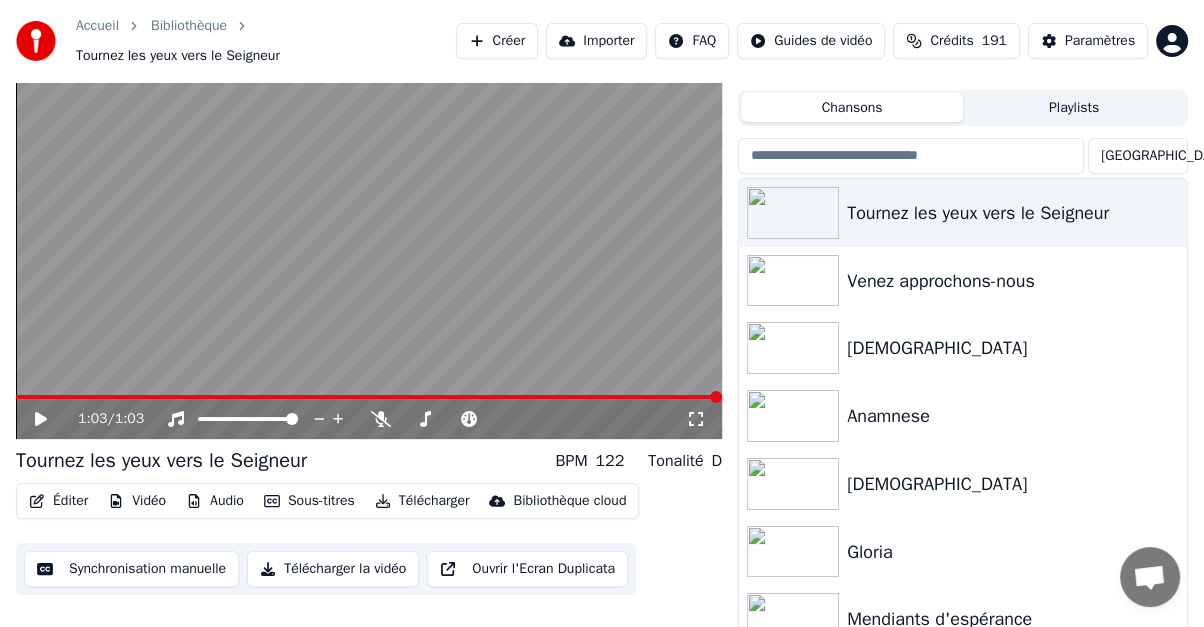 scroll, scrollTop: 60, scrollLeft: 0, axis: vertical 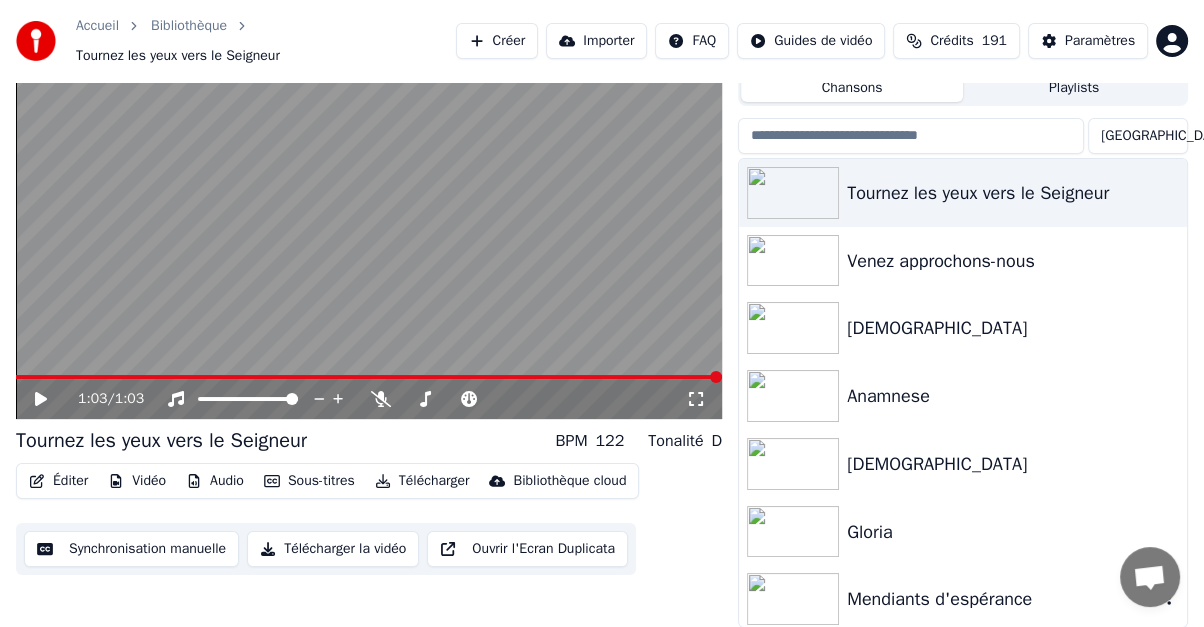 click on "Mendiants d'espérance" at bounding box center (1003, 599) 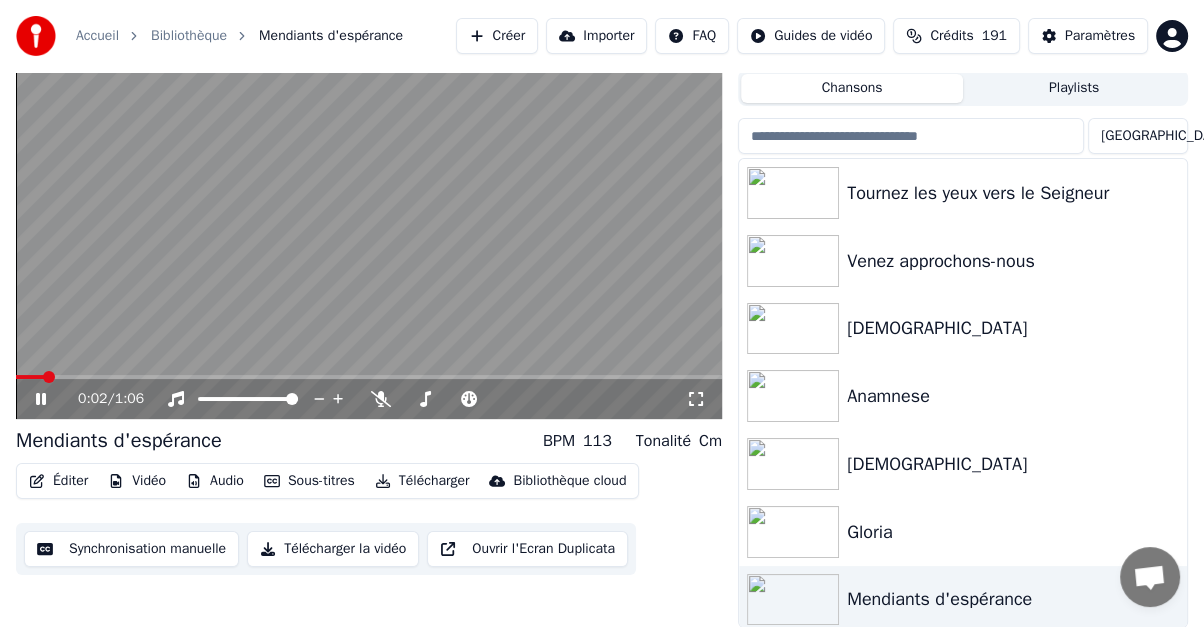 click 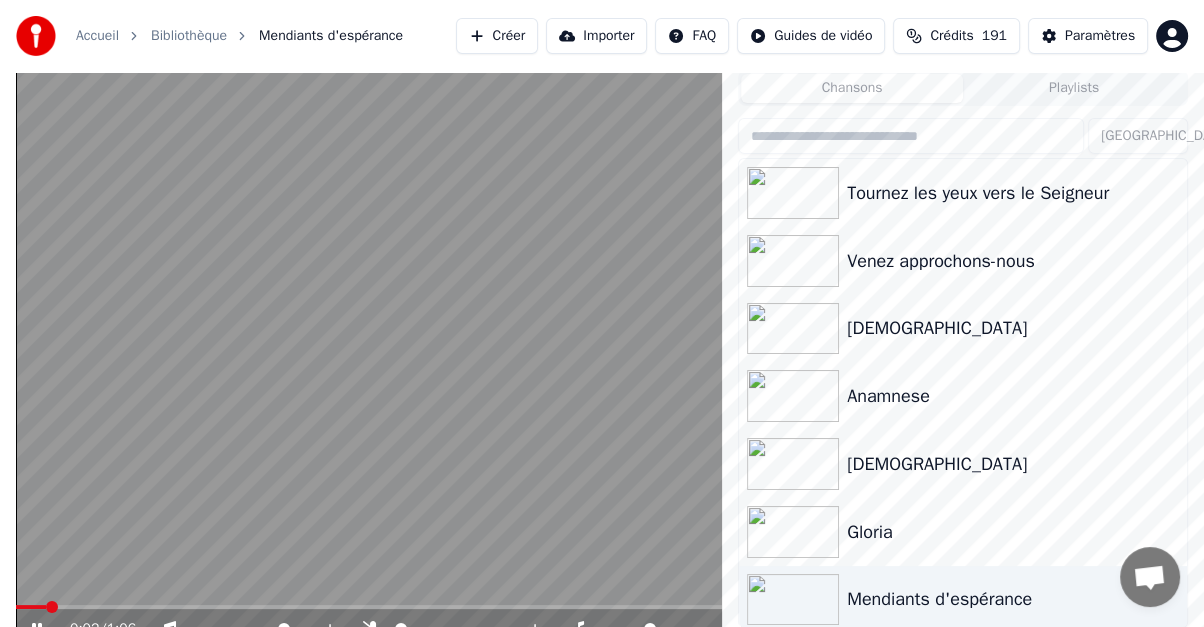 scroll, scrollTop: 0, scrollLeft: 0, axis: both 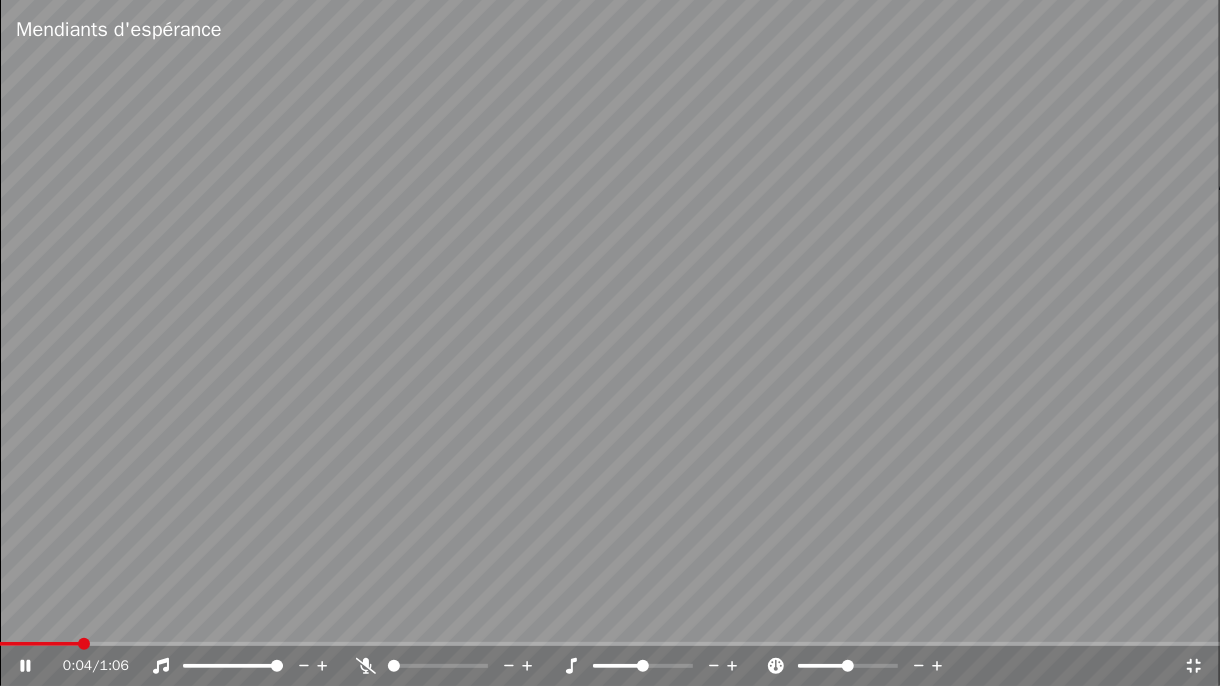 click at bounding box center [610, 343] 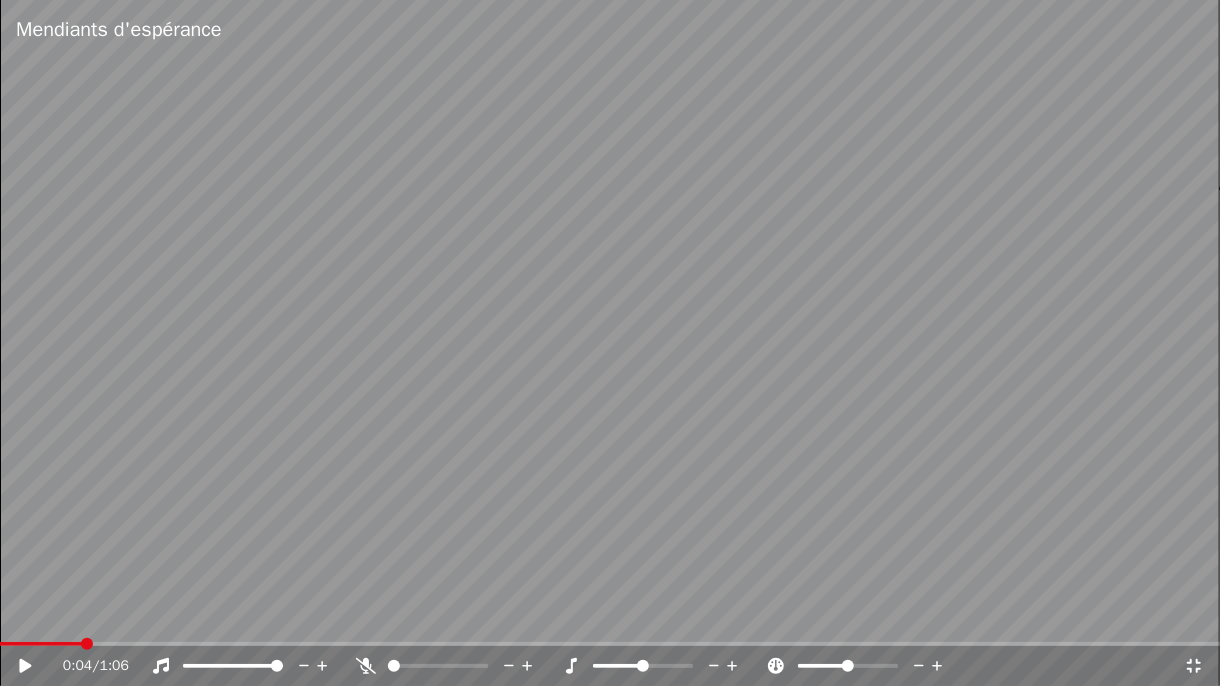 click 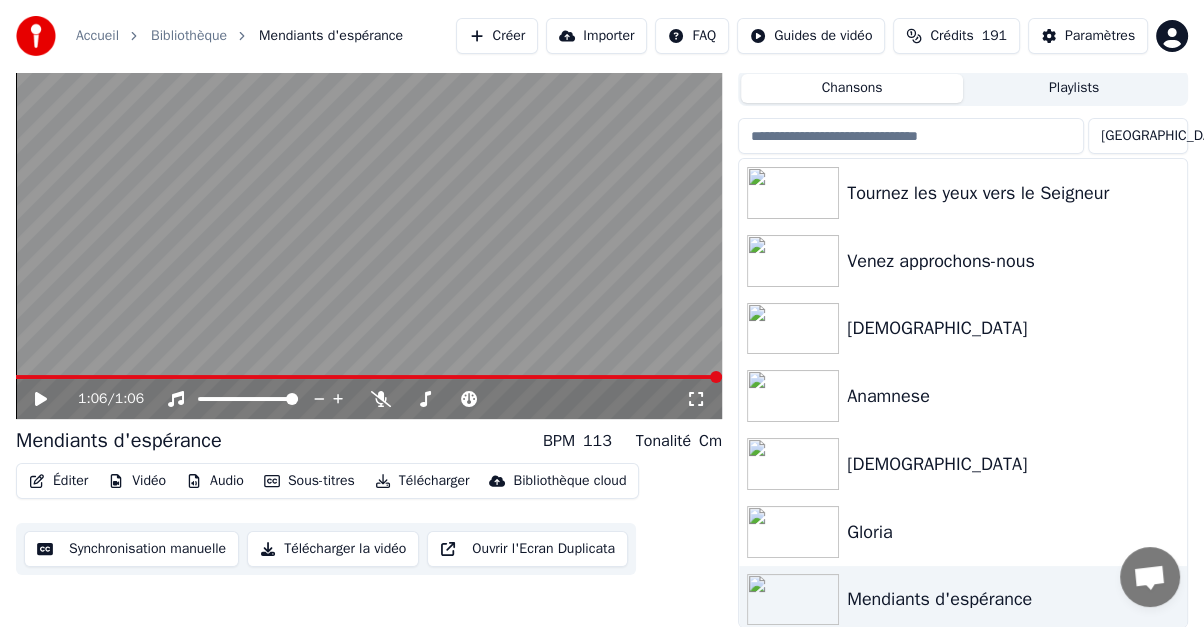 scroll, scrollTop: 51, scrollLeft: 0, axis: vertical 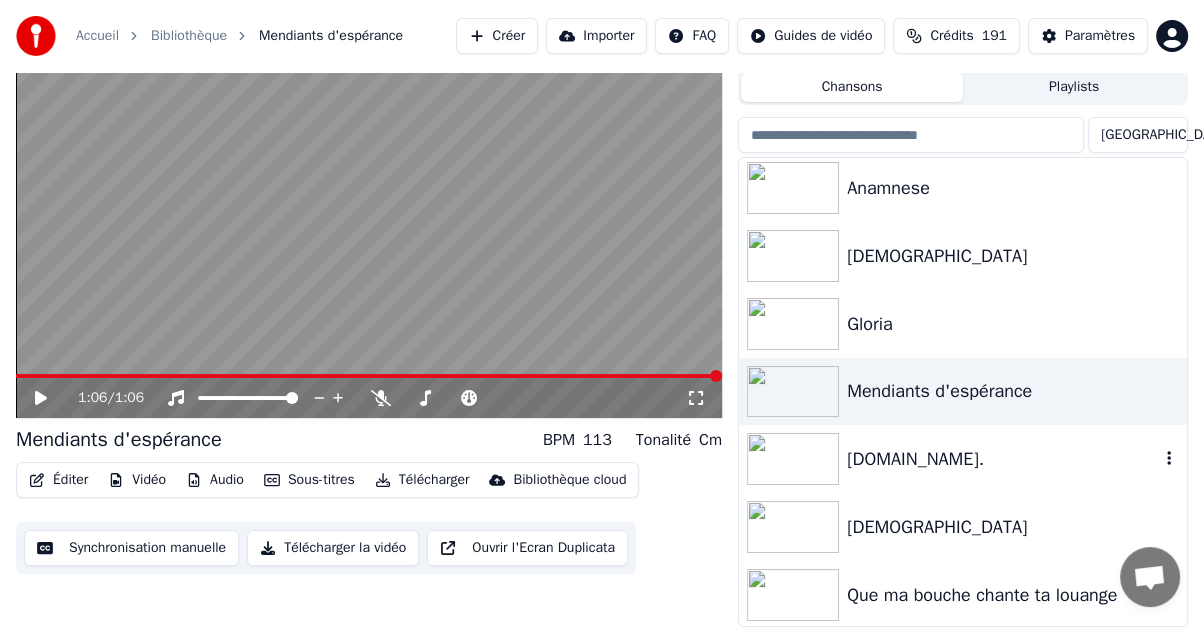 click on "Kyrie-E.St." at bounding box center (1003, 459) 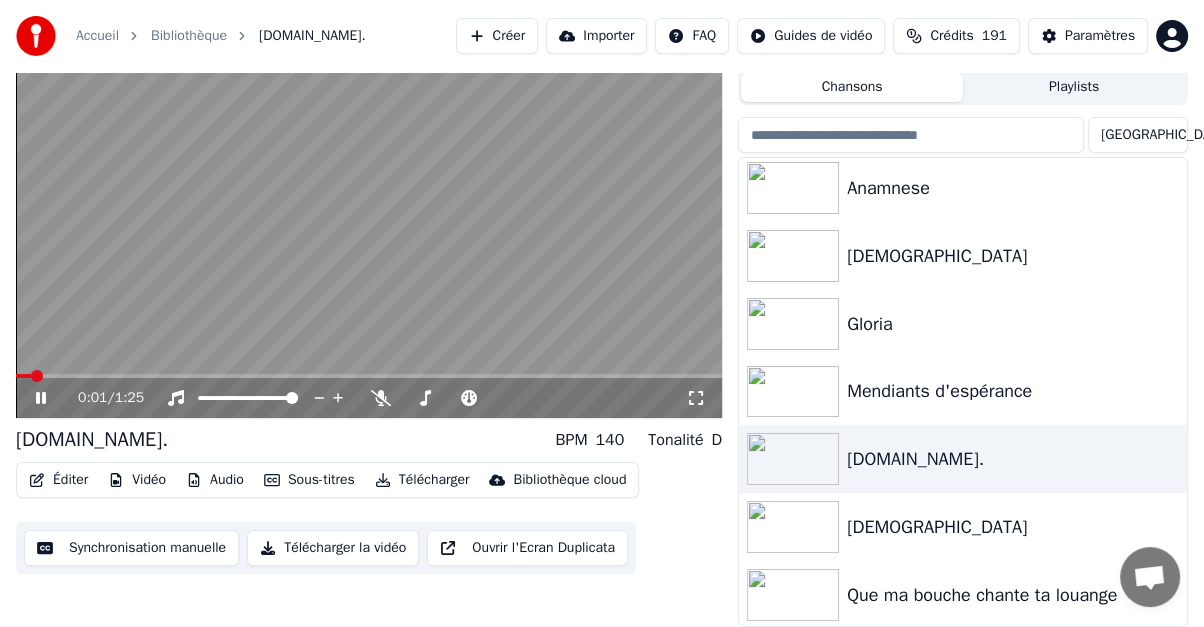 click 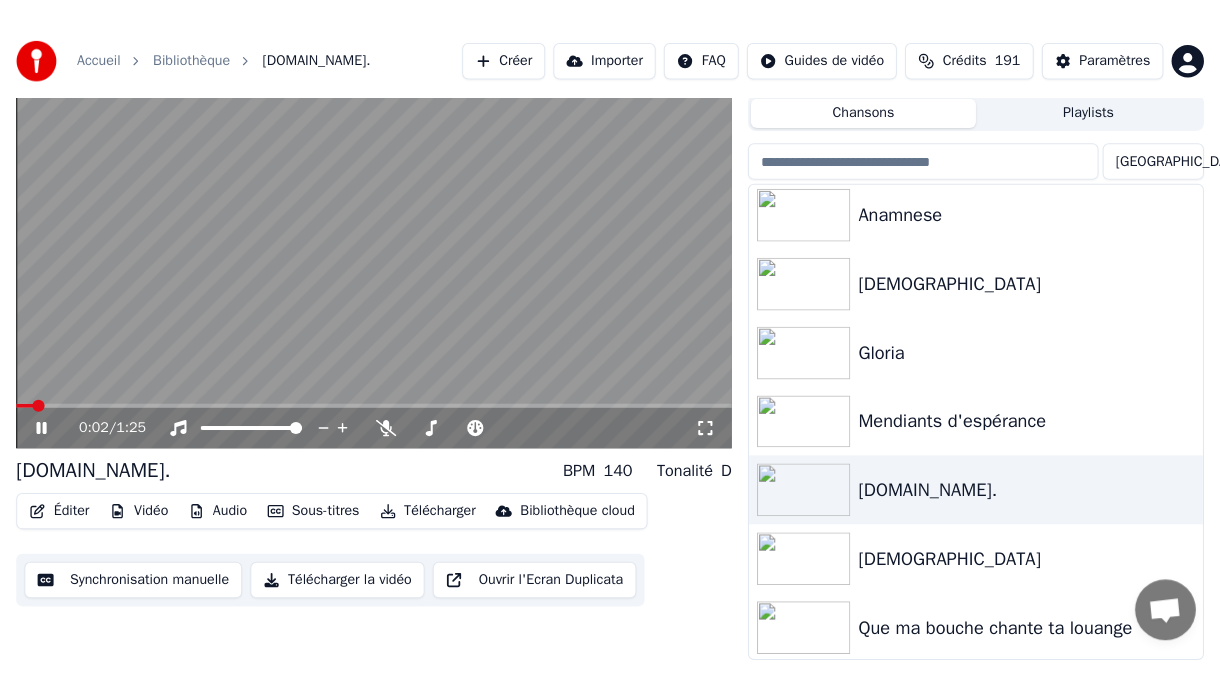 scroll, scrollTop: 0, scrollLeft: 0, axis: both 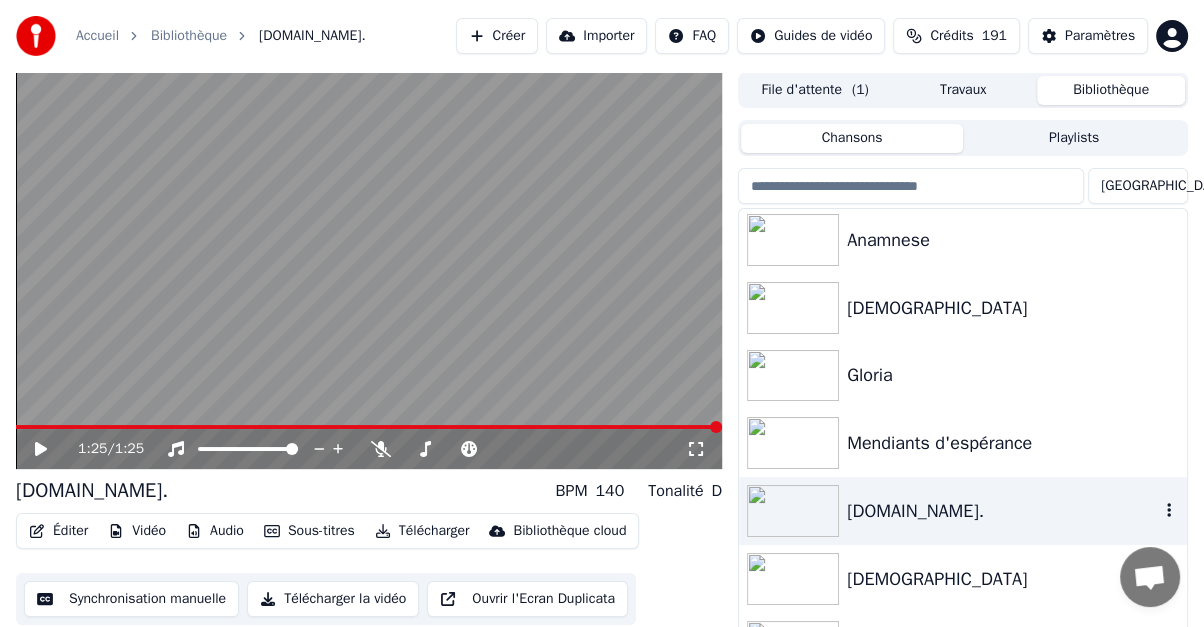 click on "Kyrie-E.St." at bounding box center [963, 511] 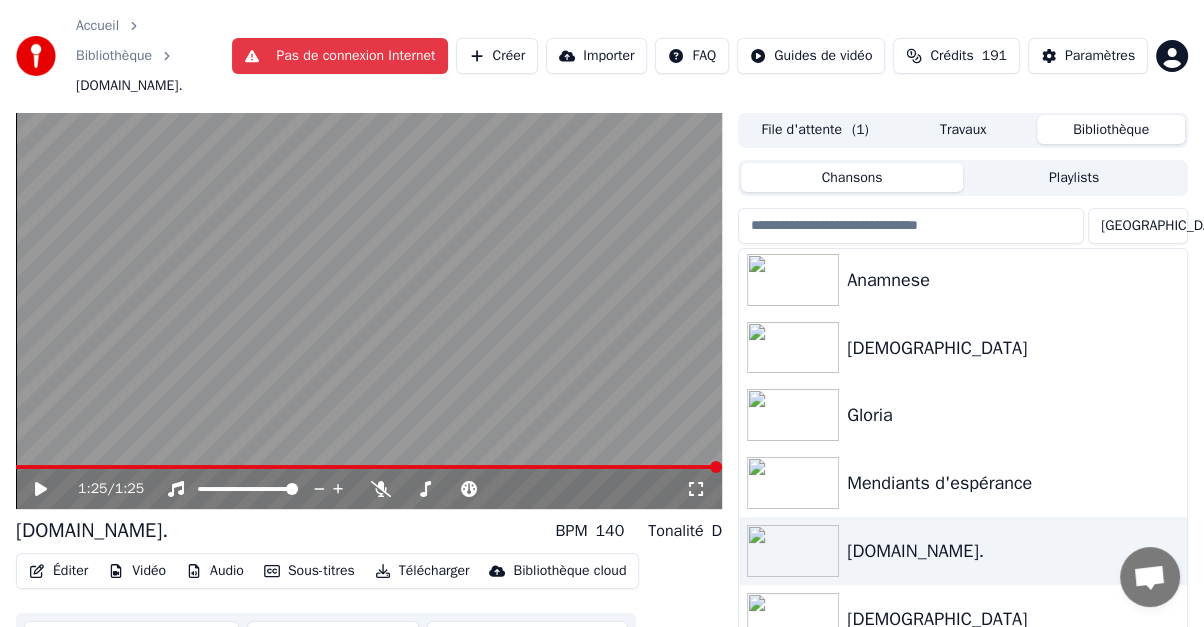 scroll, scrollTop: 208, scrollLeft: 0, axis: vertical 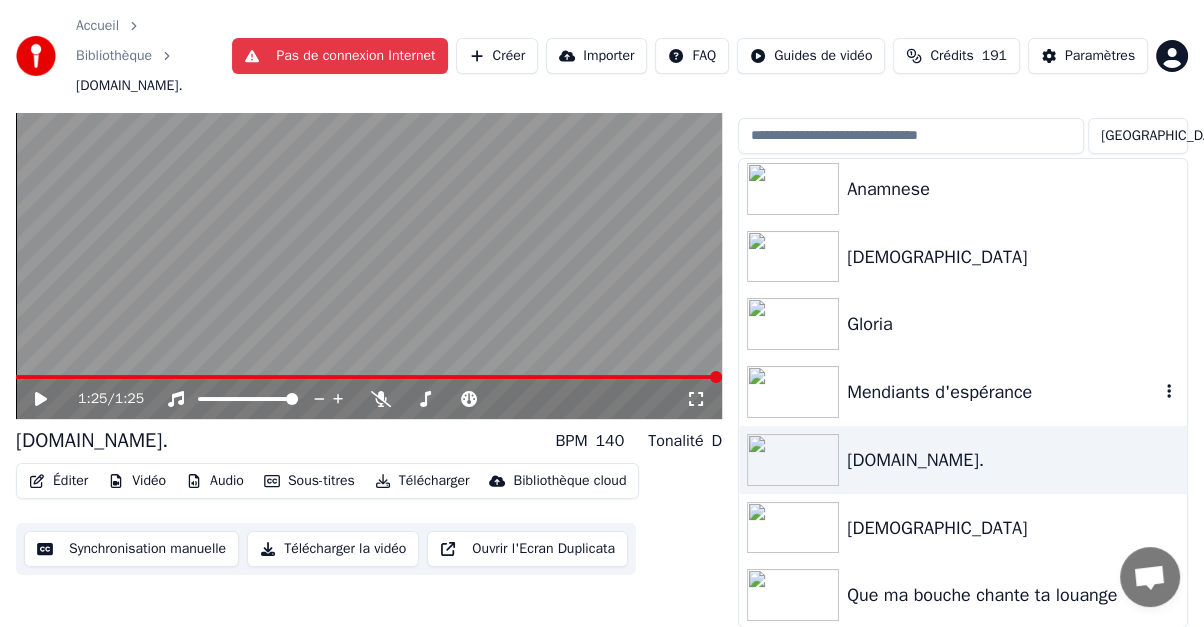 click on "Mendiants d'espérance" at bounding box center [1003, 392] 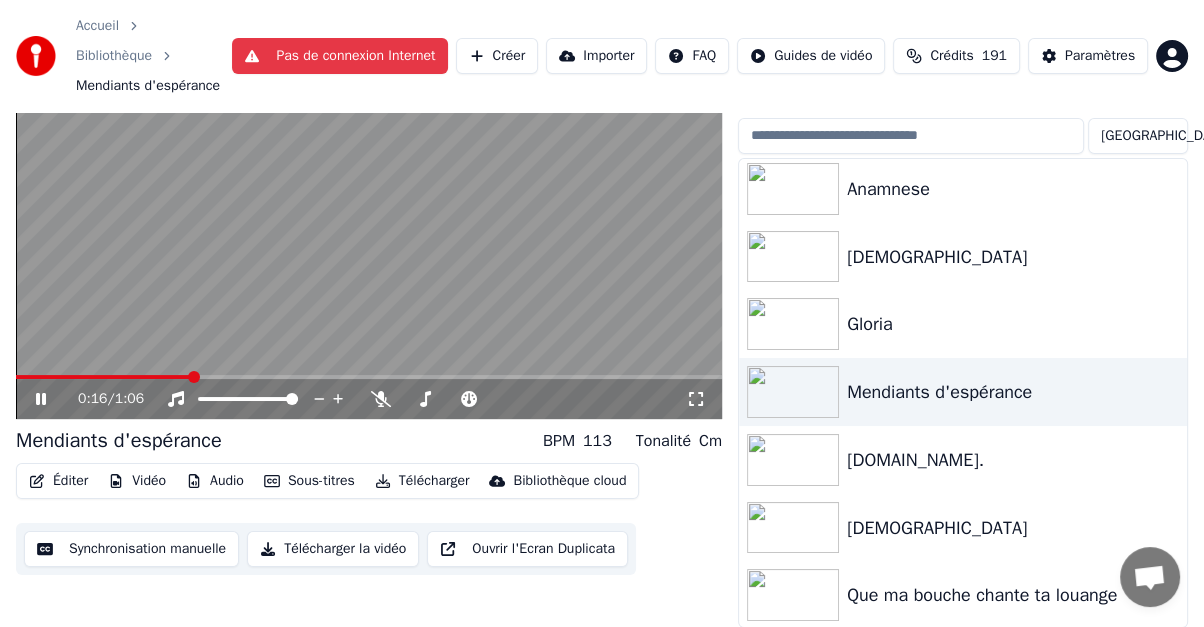 click 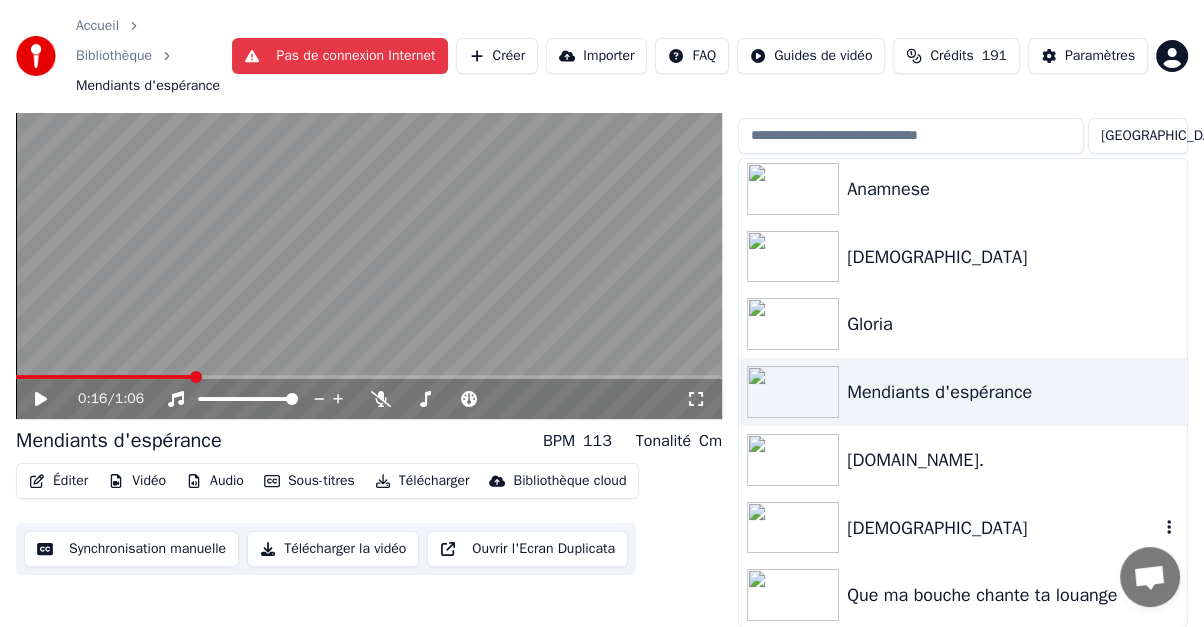 click on "Agnus Dei" at bounding box center [1003, 528] 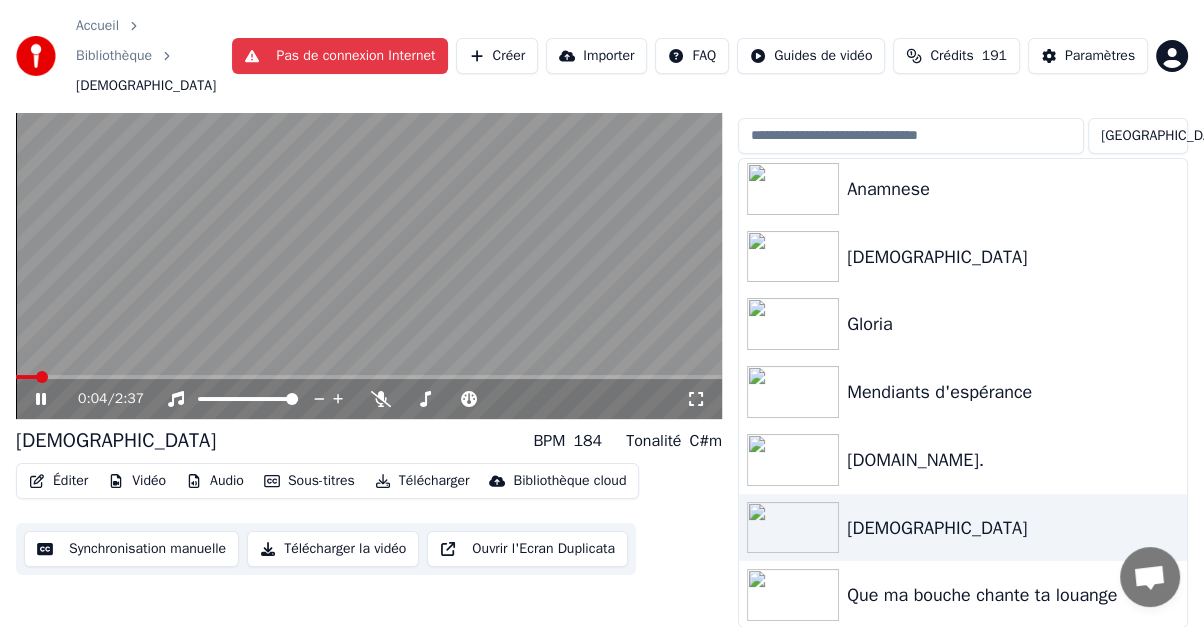 click 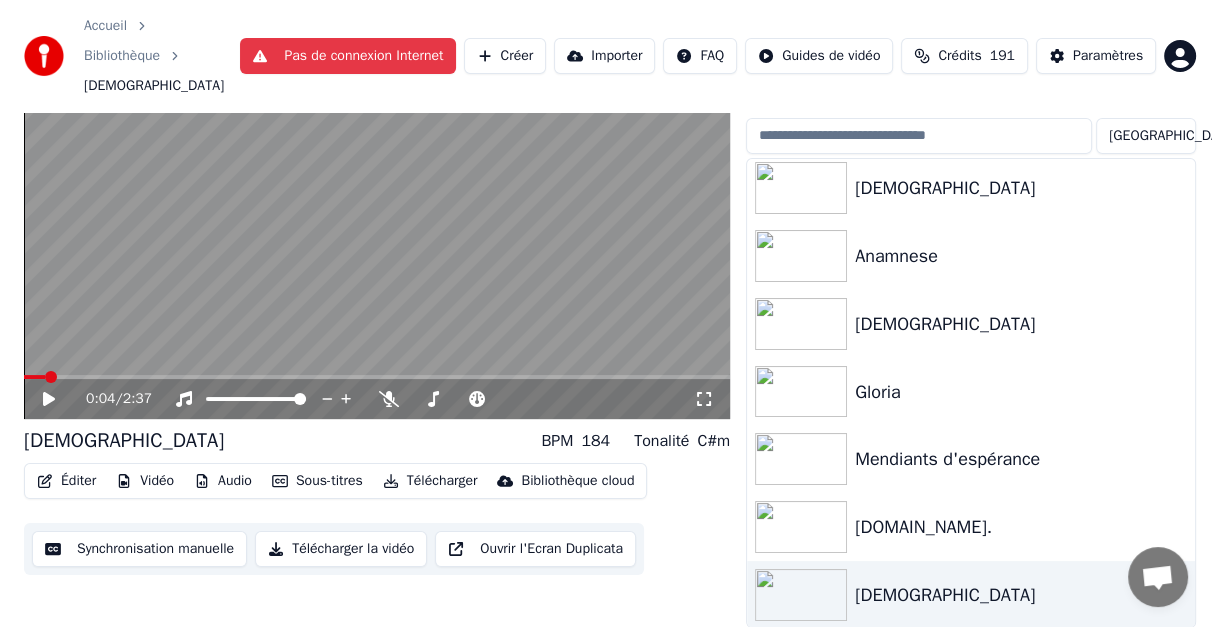 scroll, scrollTop: 128, scrollLeft: 0, axis: vertical 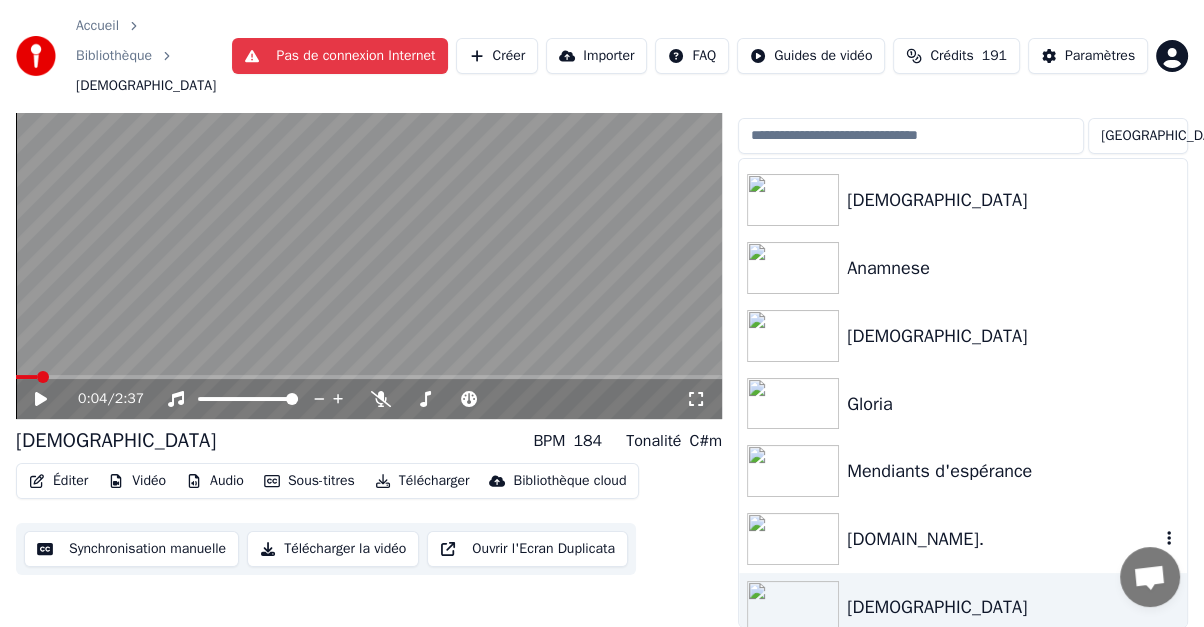 click on "Kyrie-E.St." at bounding box center [1003, 539] 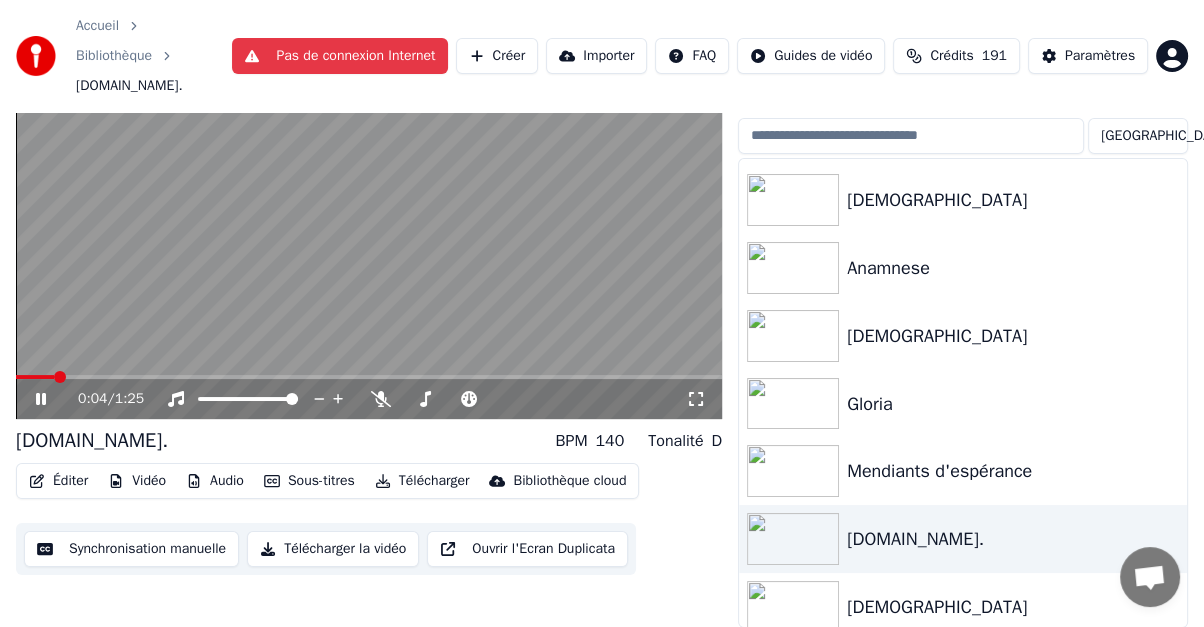 click 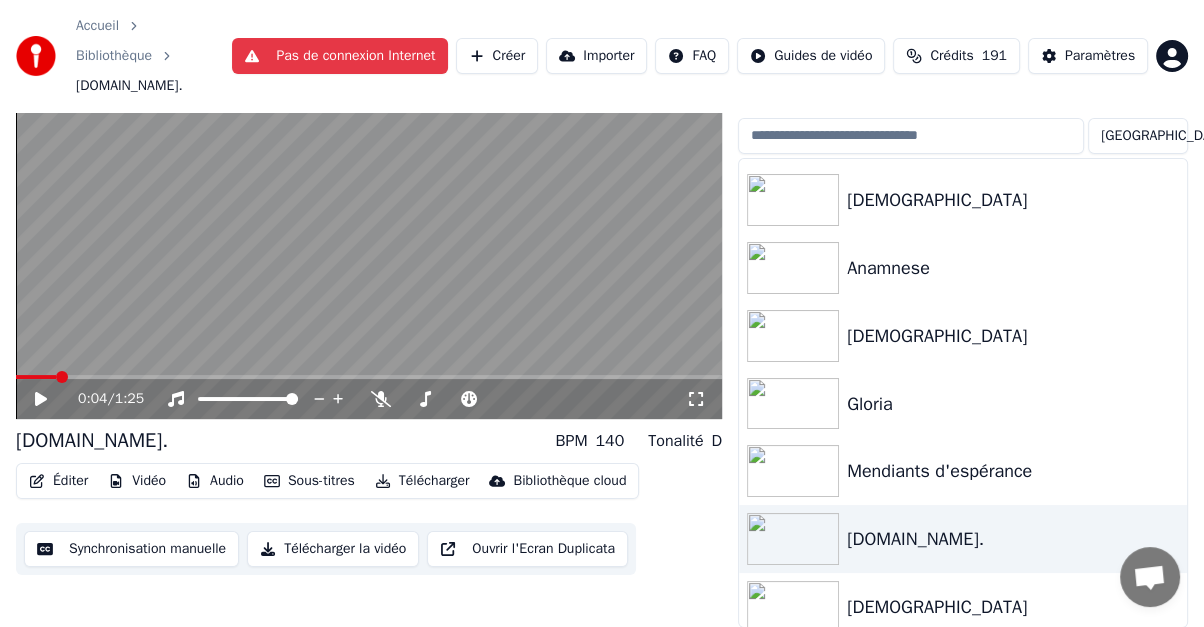 click 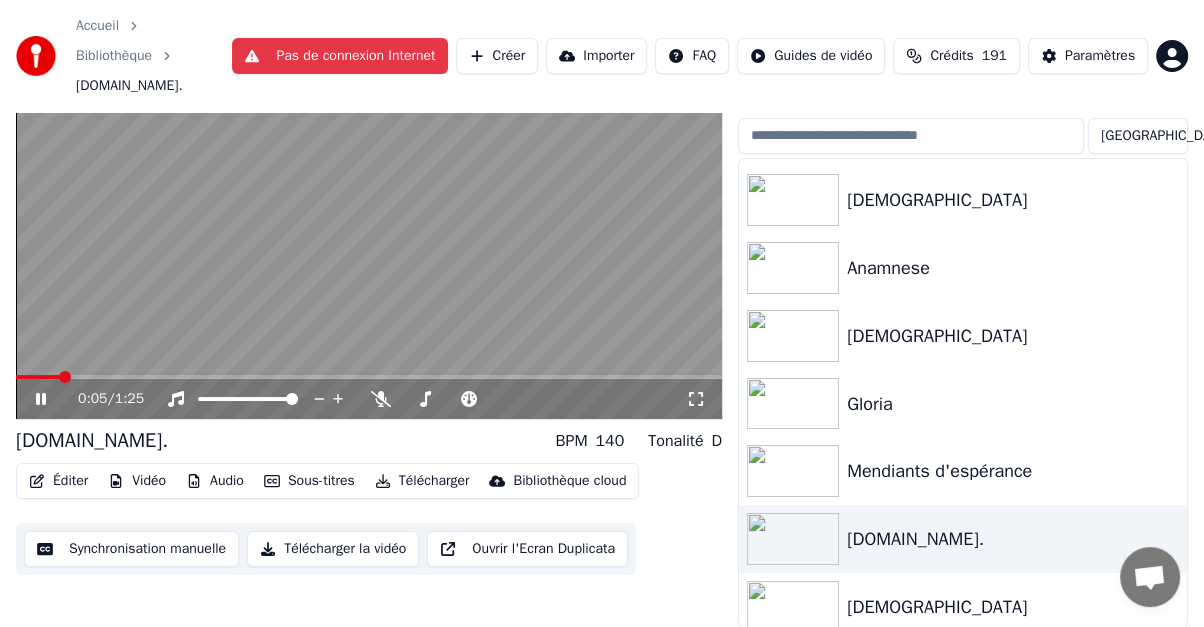 click 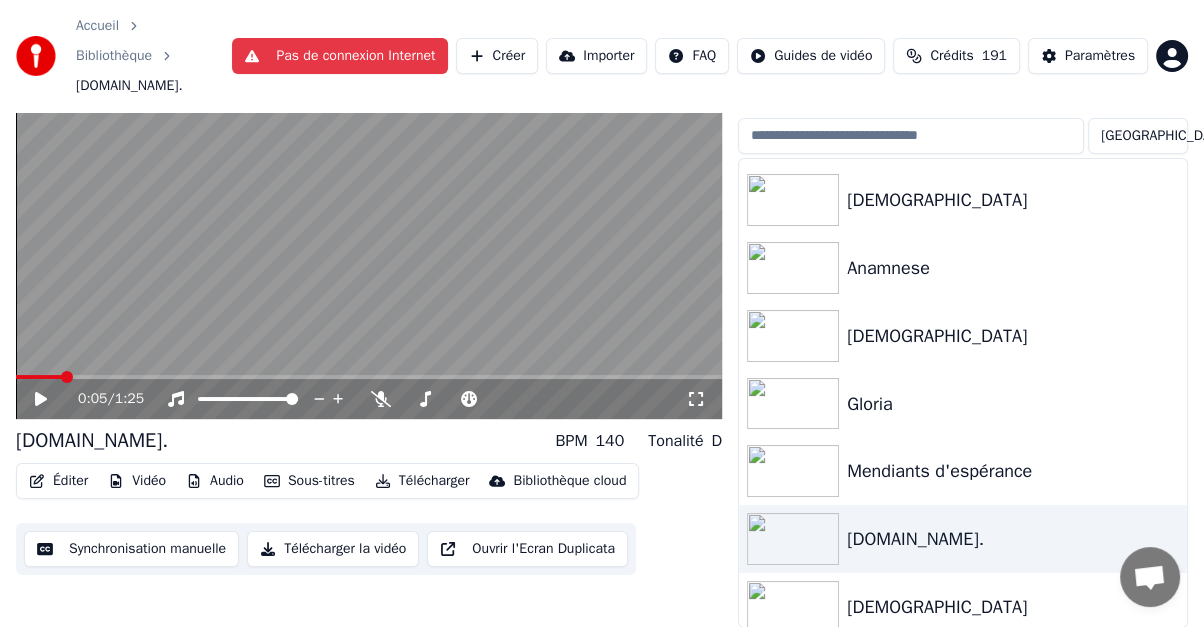 click 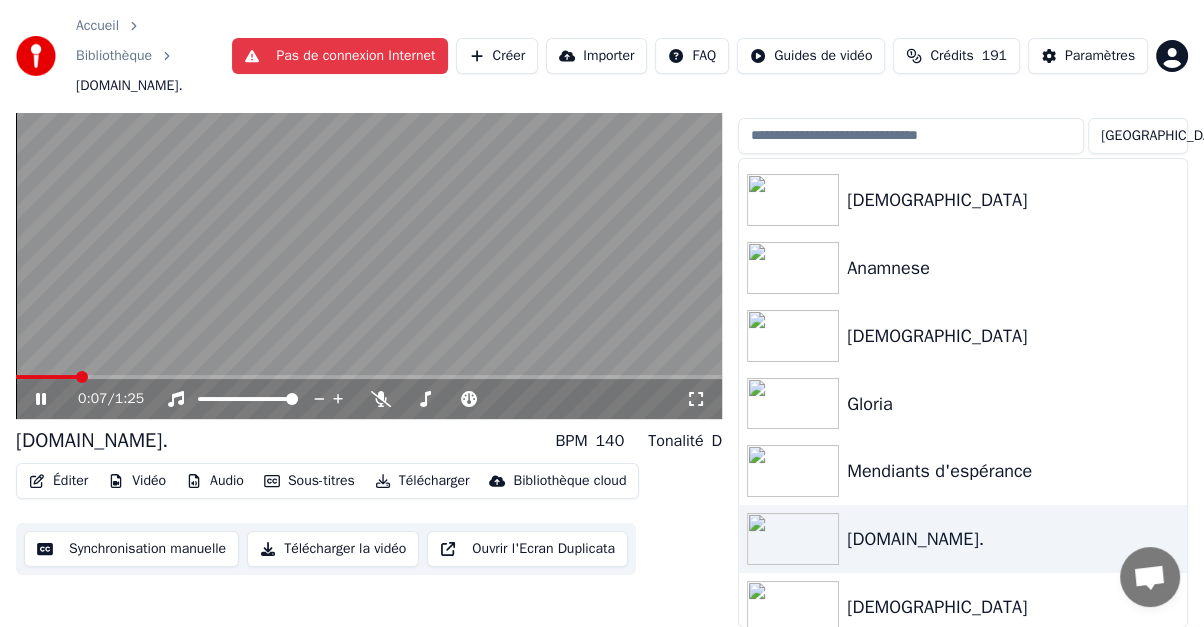 click 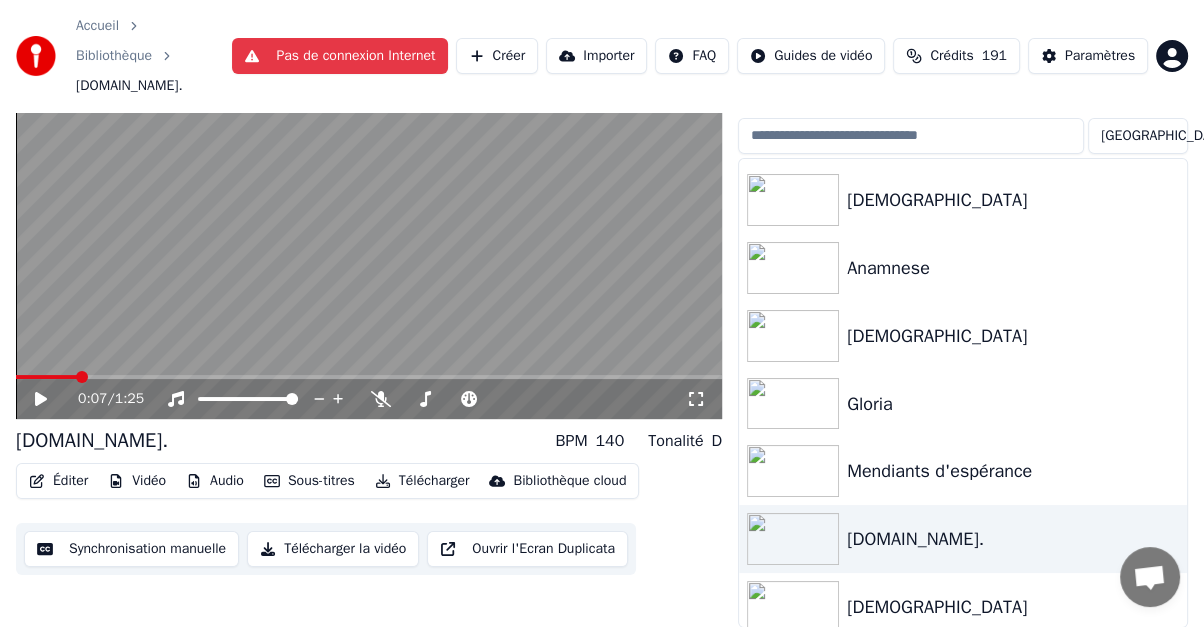 click on "Éditer" at bounding box center (58, 481) 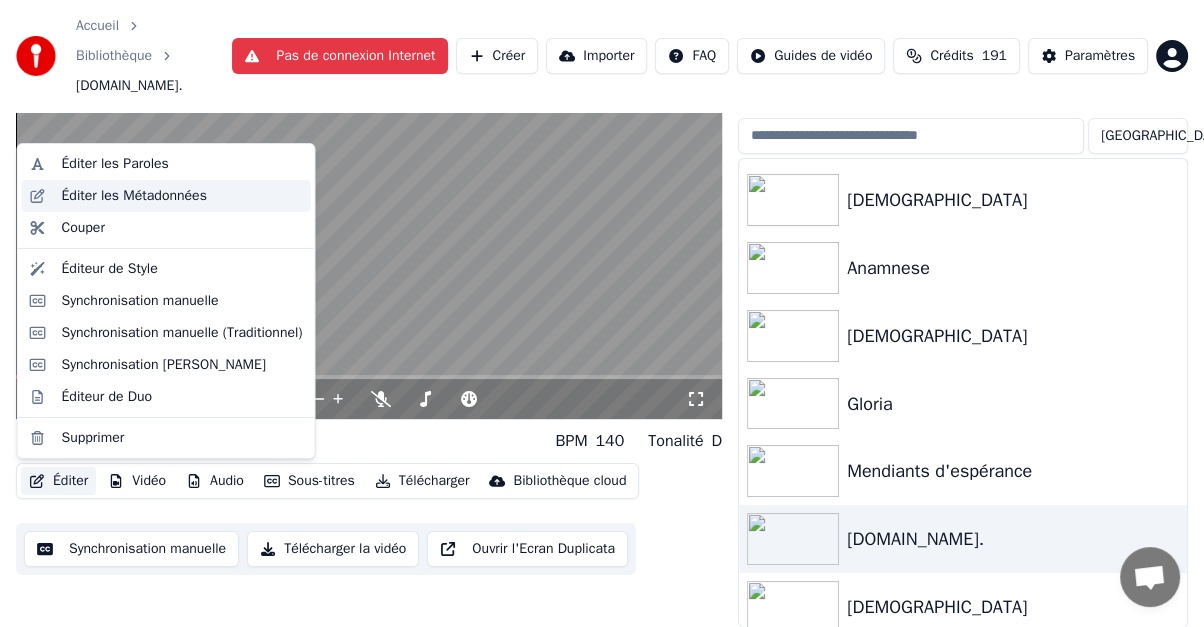 click on "Éditer les Métadonnées" at bounding box center (134, 196) 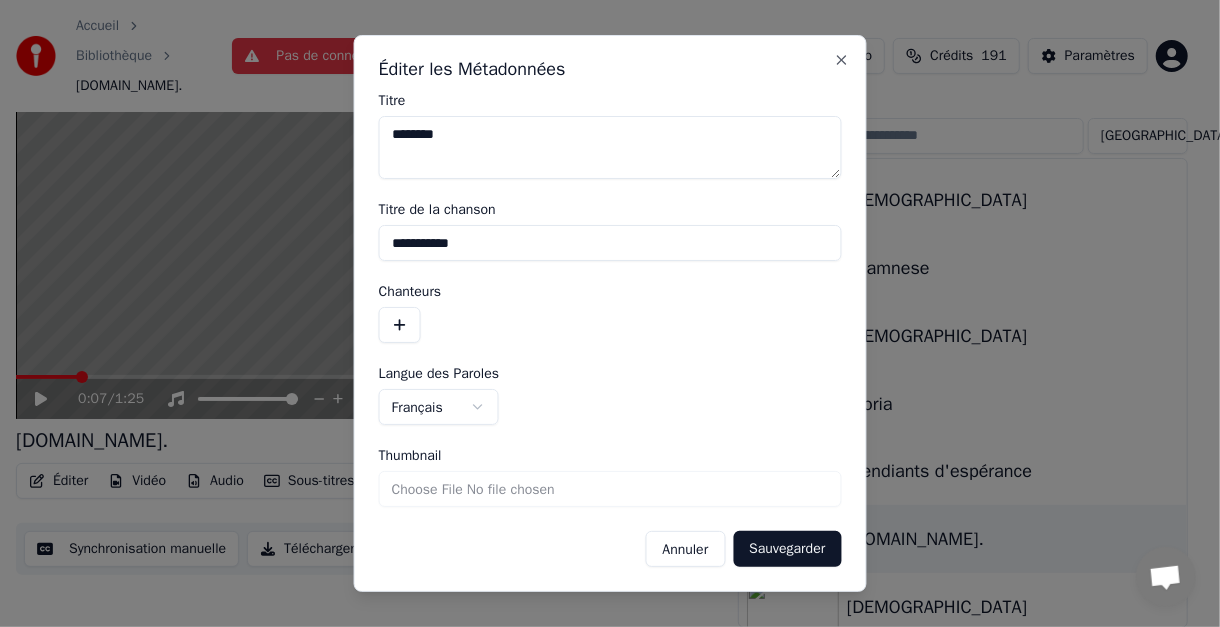 click on "**********" at bounding box center (610, 243) 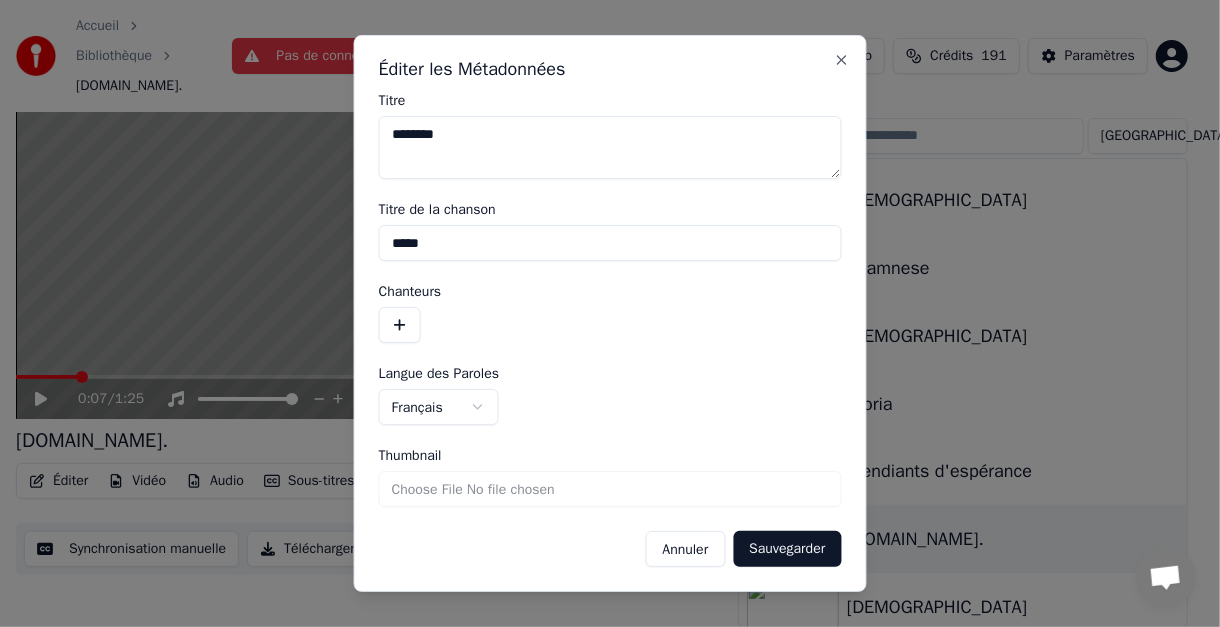 type on "*****" 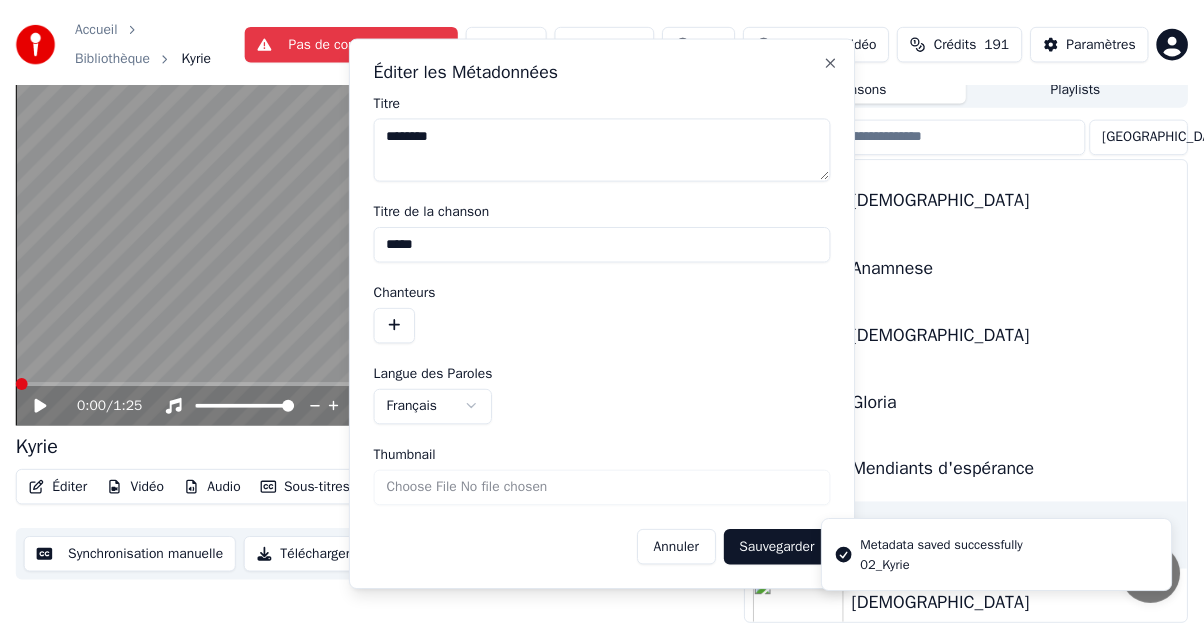 scroll, scrollTop: 60, scrollLeft: 0, axis: vertical 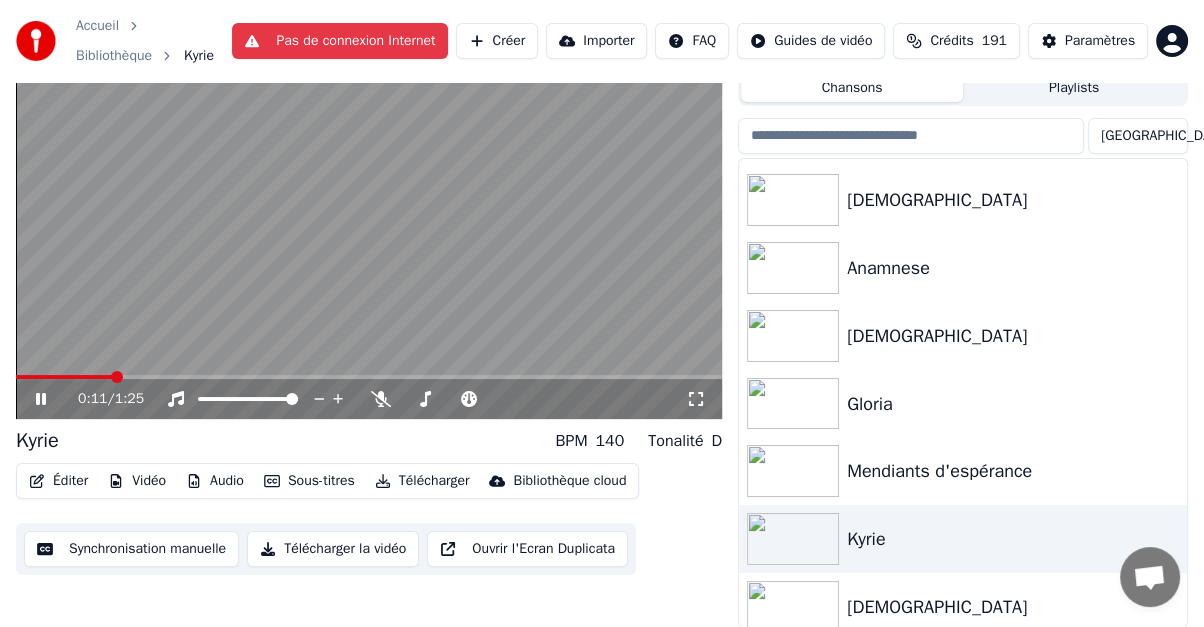 click 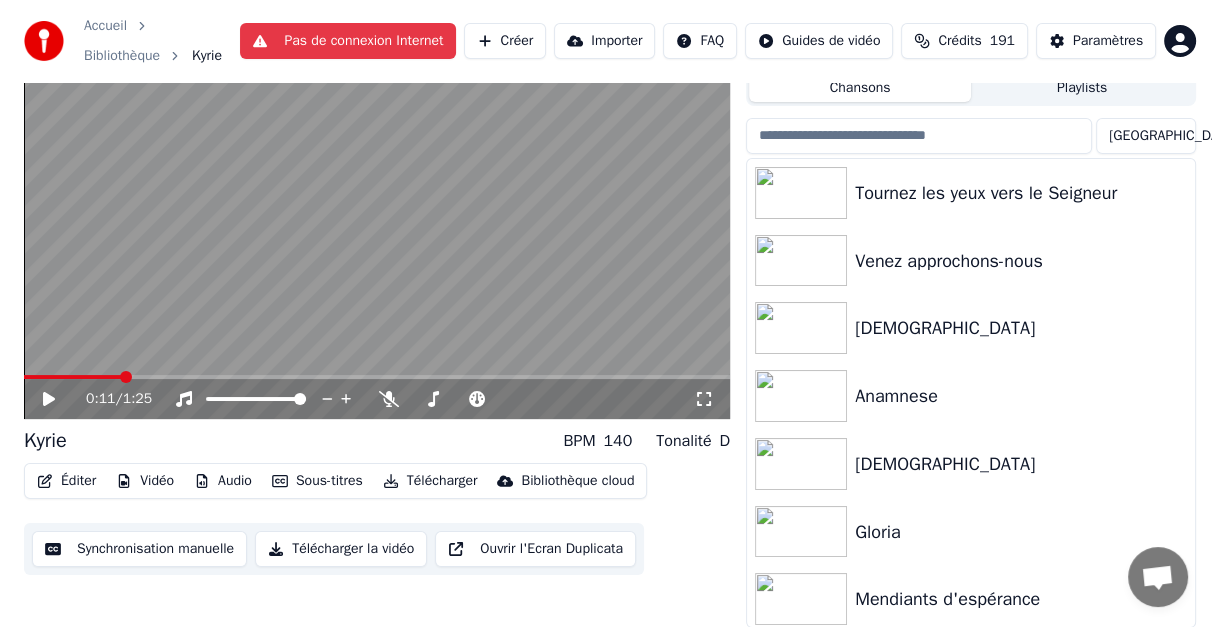 scroll, scrollTop: 0, scrollLeft: 0, axis: both 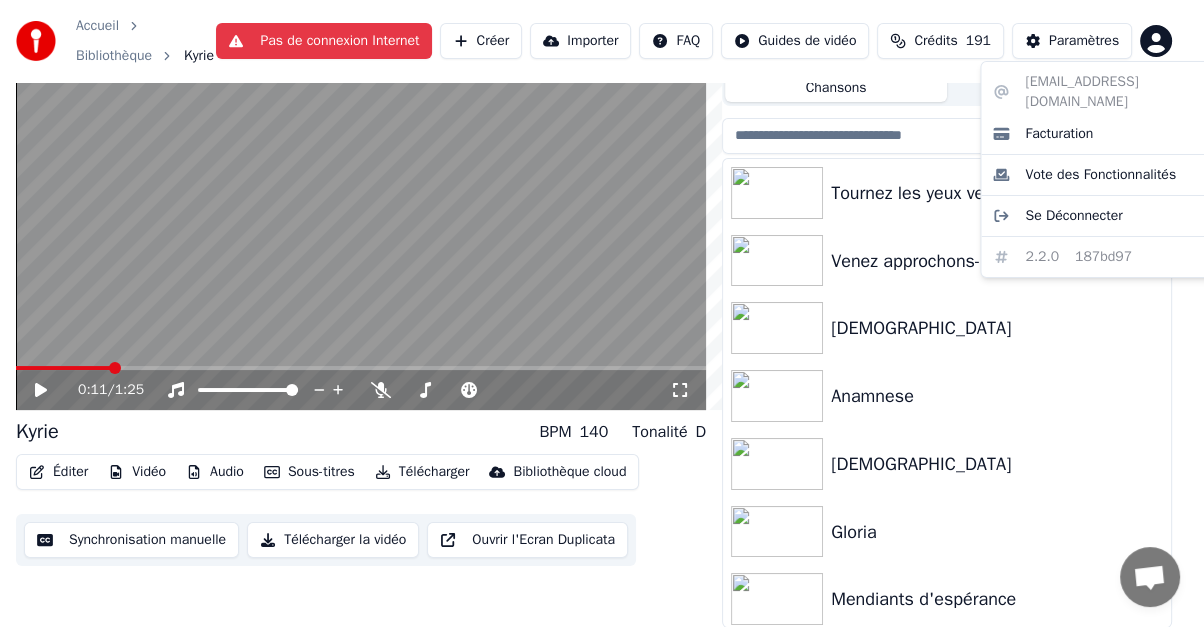 click on "Accueil Bibliothèque Kyrie Pas de connexion Internet Créer Importer FAQ Guides de vidéo Crédits 191 Paramètres 0:11  /  1:25 Kyrie BPM 140 Tonalité D Éditer Vidéo Audio Sous-titres Télécharger Bibliothèque cloud Synchronisation manuelle Télécharger la vidéo Ouvrir l'Ecran Duplicata File d'attente ( 1 ) Travaux Bibliothèque Chansons Playlists Trier Tournez les yeux vers le Seigneur Venez approchons-nous Agnus Dei Anamnese Sanctus Gloria Mendiants d'espérance Kyrie Agnus Dei Que ma bouche chante ta louange jmbeaudoint@netcourrier.com Facturation Vote des Fonctionnalités Se Déconnecter 2.2.0 187bd97" at bounding box center (602, 253) 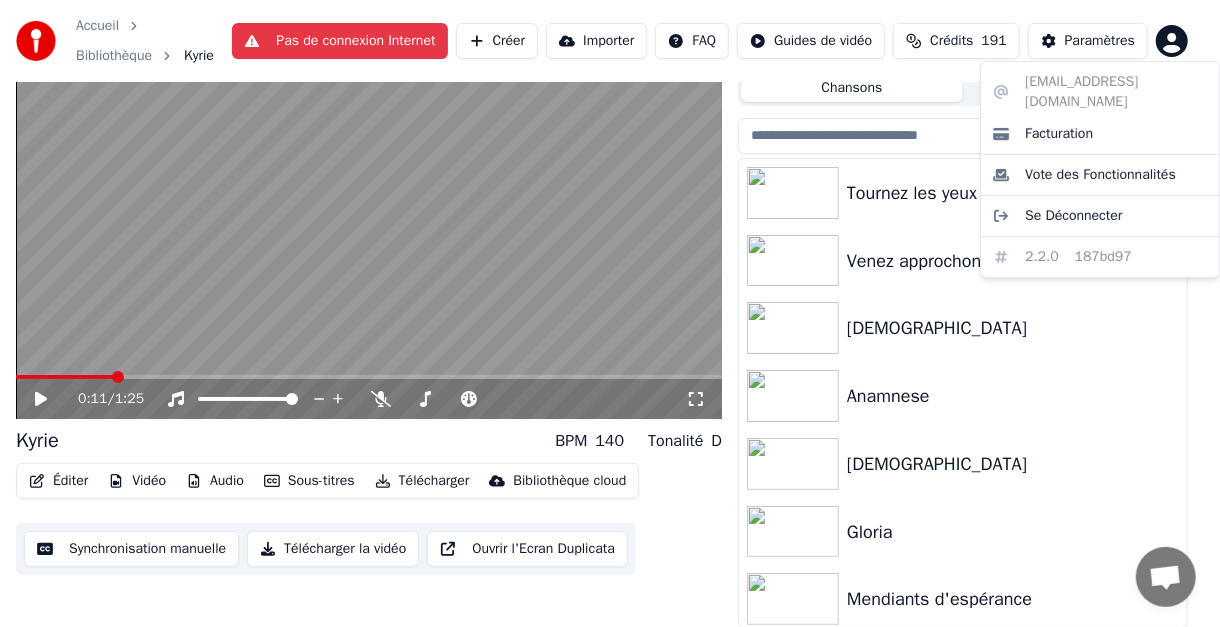 click on "Accueil Bibliothèque Kyrie Pas de connexion Internet Créer Importer FAQ Guides de vidéo Crédits 191 Paramètres 0:11  /  1:25 Kyrie BPM 140 Tonalité D Éditer Vidéo Audio Sous-titres Télécharger Bibliothèque cloud Synchronisation manuelle Télécharger la vidéo Ouvrir l'Ecran Duplicata File d'attente ( 1 ) Travaux Bibliothèque Chansons Playlists Trier Tournez les yeux vers le Seigneur Venez approchons-nous Agnus Dei Anamnese Sanctus Gloria Mendiants d'espérance Kyrie Agnus Dei Que ma bouche chante ta louange jmbeaudoint@netcourrier.com Facturation Vote des Fonctionnalités Se Déconnecter 2.2.0 187bd97" at bounding box center (610, 253) 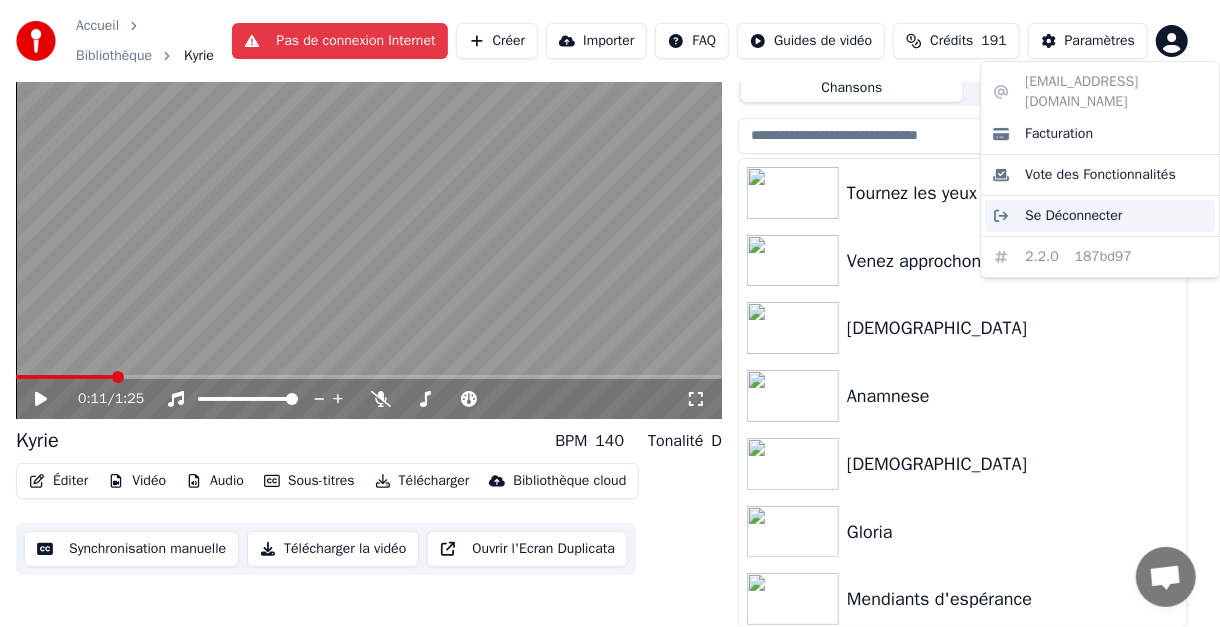 click on "Se Déconnecter" at bounding box center [1100, 216] 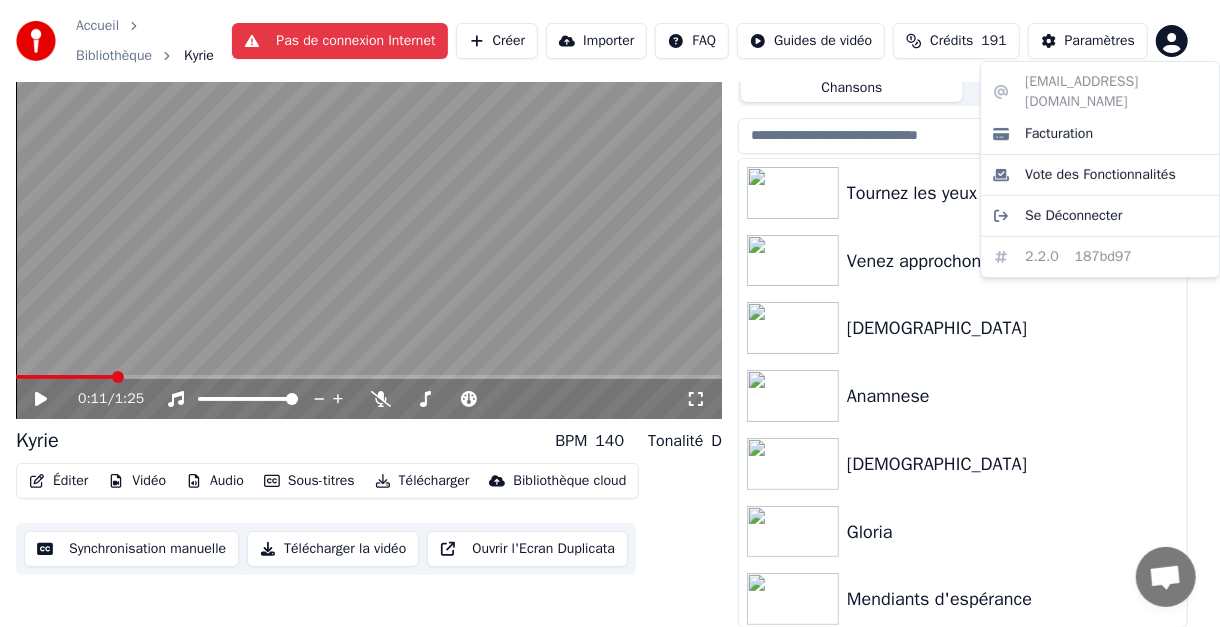 scroll, scrollTop: 0, scrollLeft: 0, axis: both 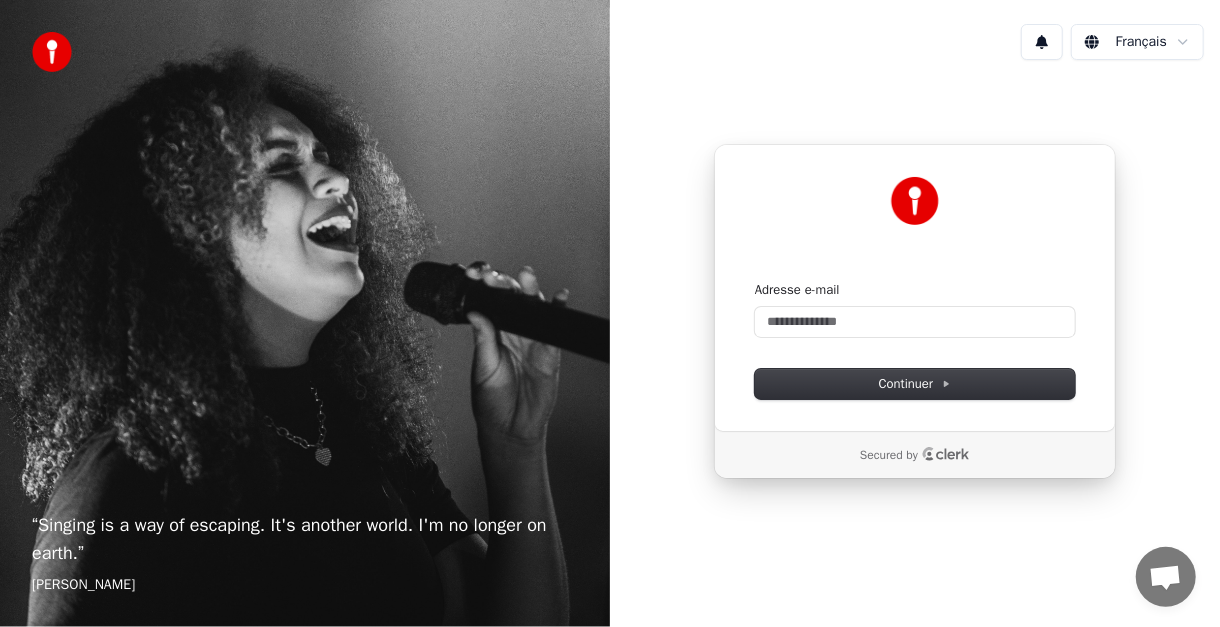 type 